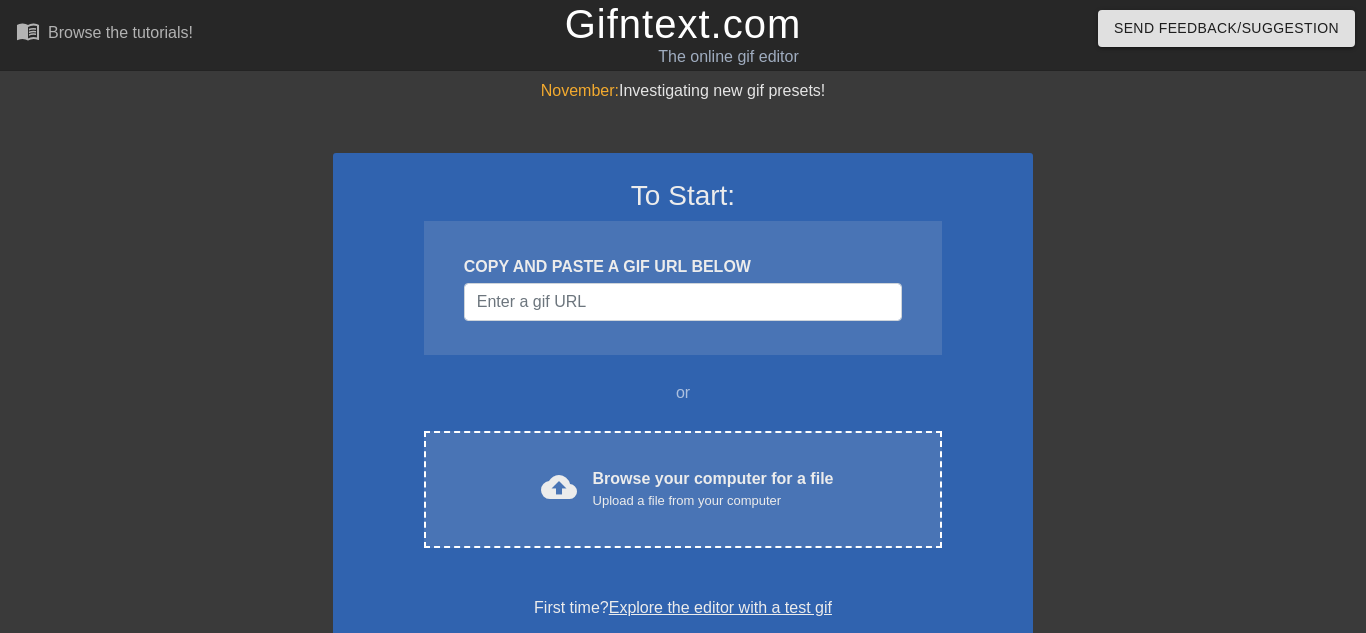 scroll, scrollTop: 0, scrollLeft: 0, axis: both 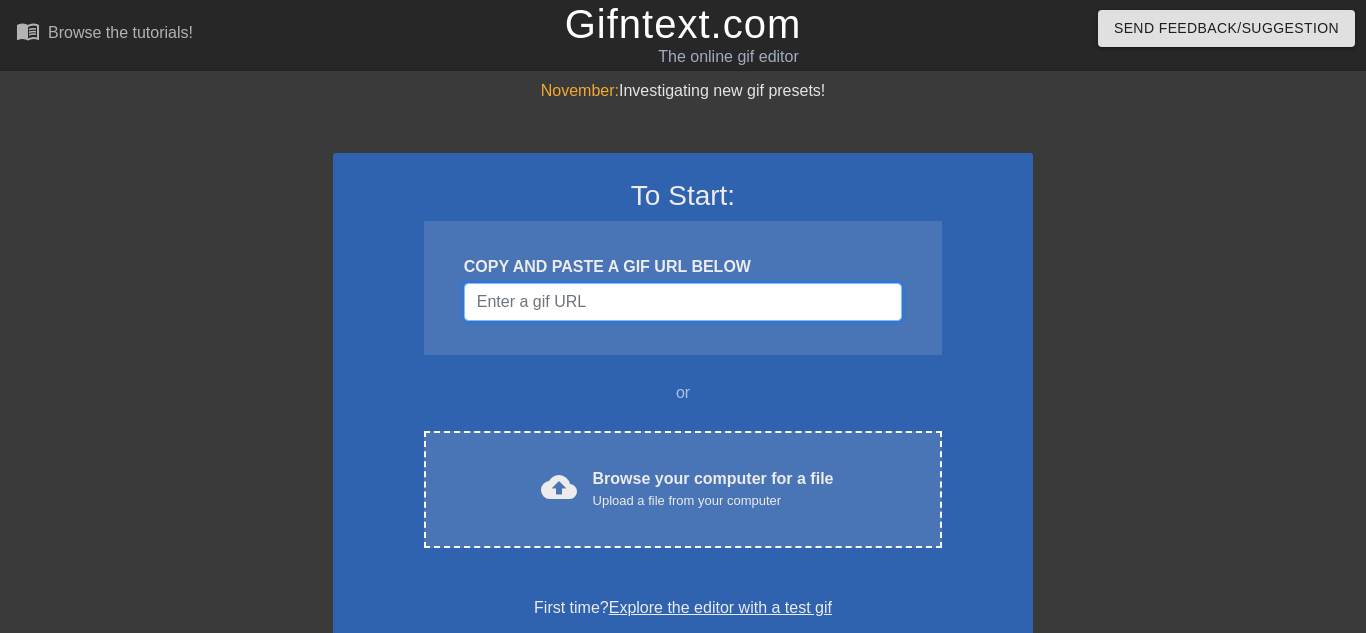 click at bounding box center (683, 302) 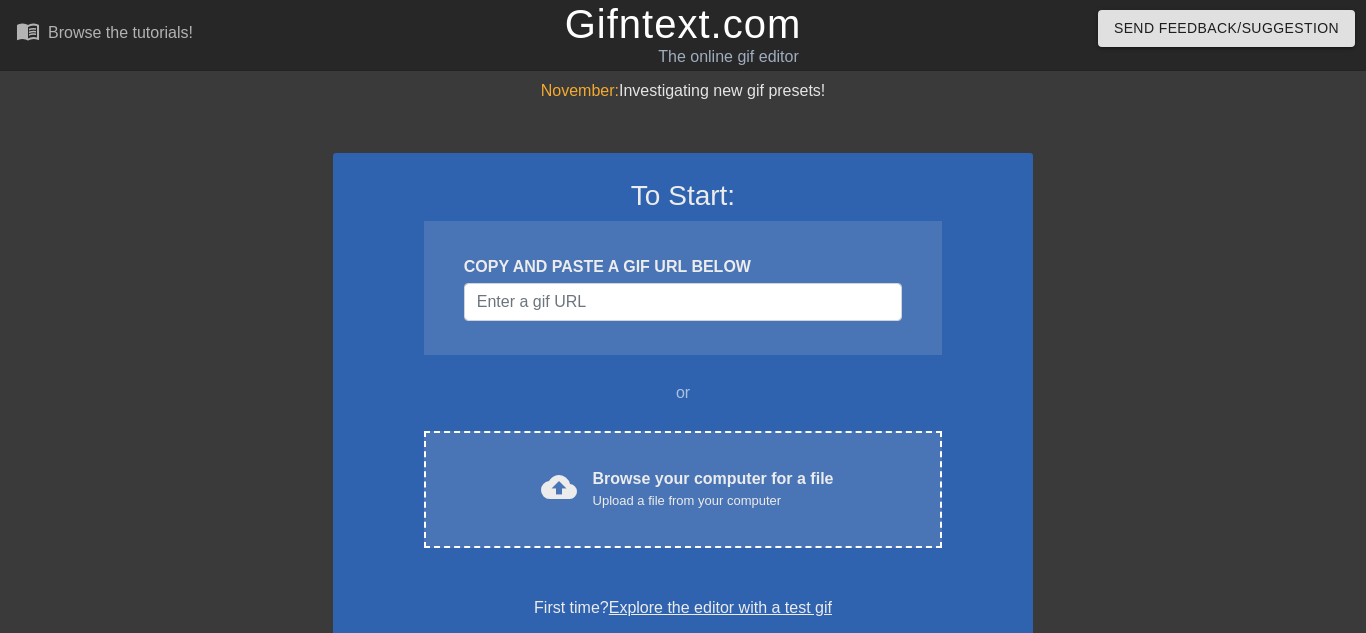scroll, scrollTop: 0, scrollLeft: 0, axis: both 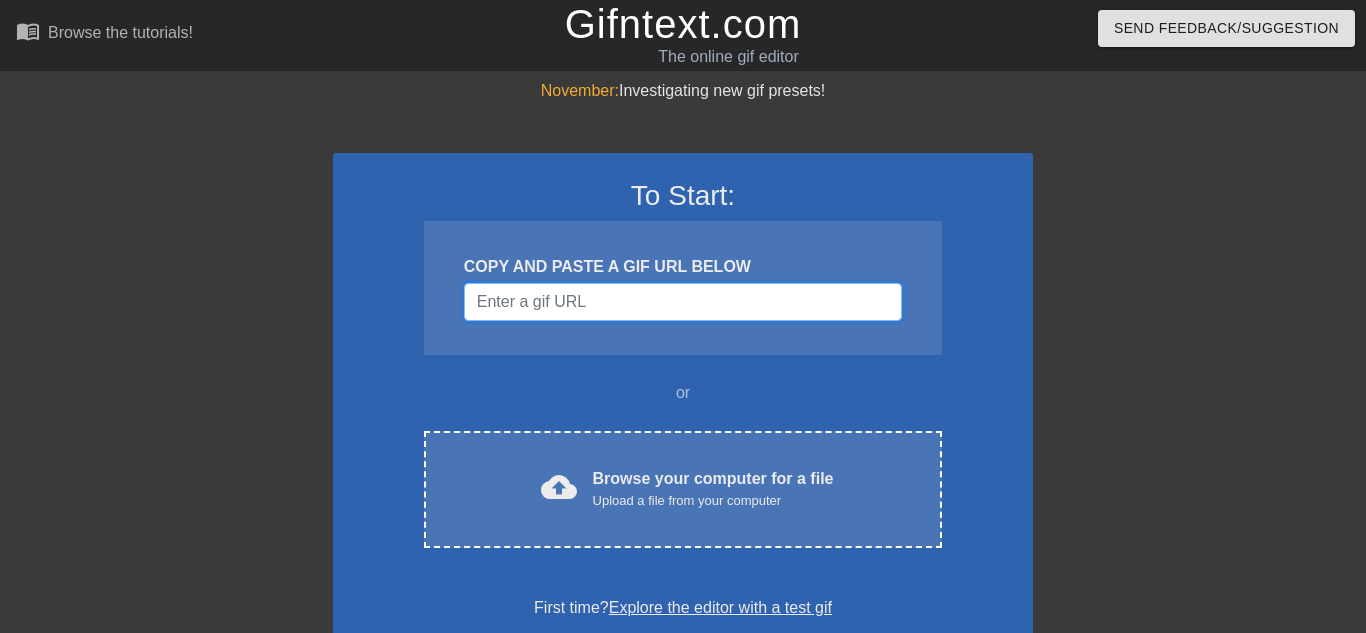 click at bounding box center (683, 302) 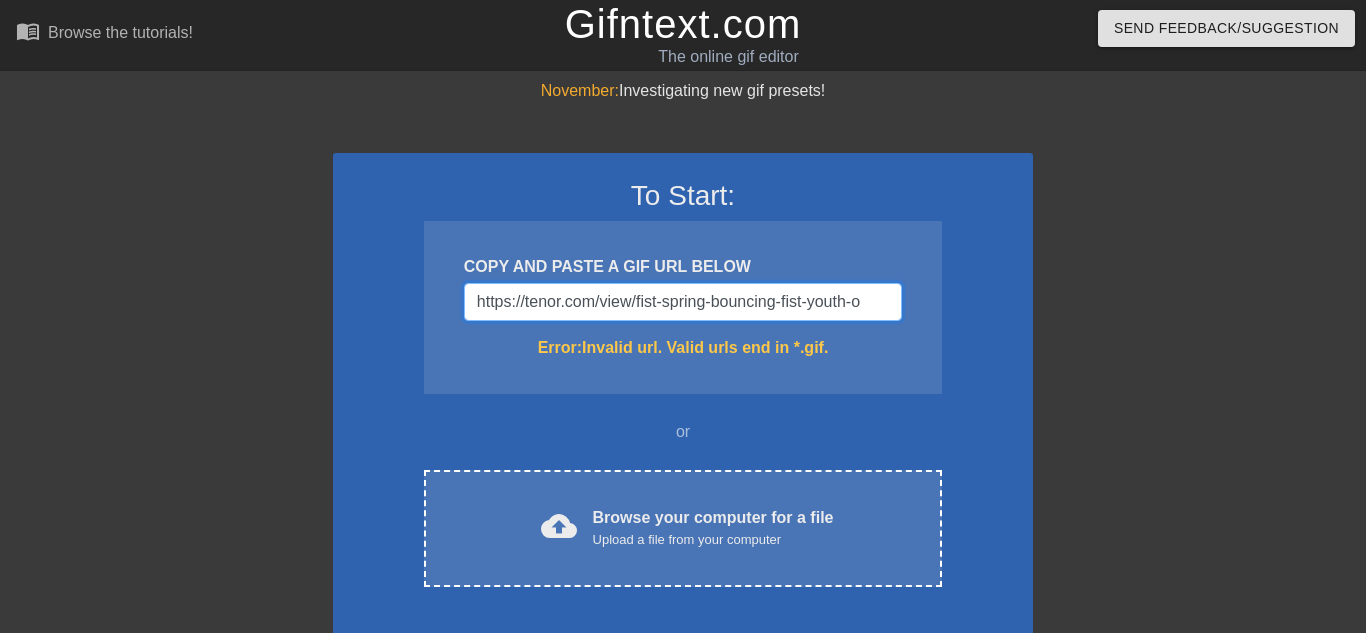 scroll, scrollTop: 0, scrollLeft: 0, axis: both 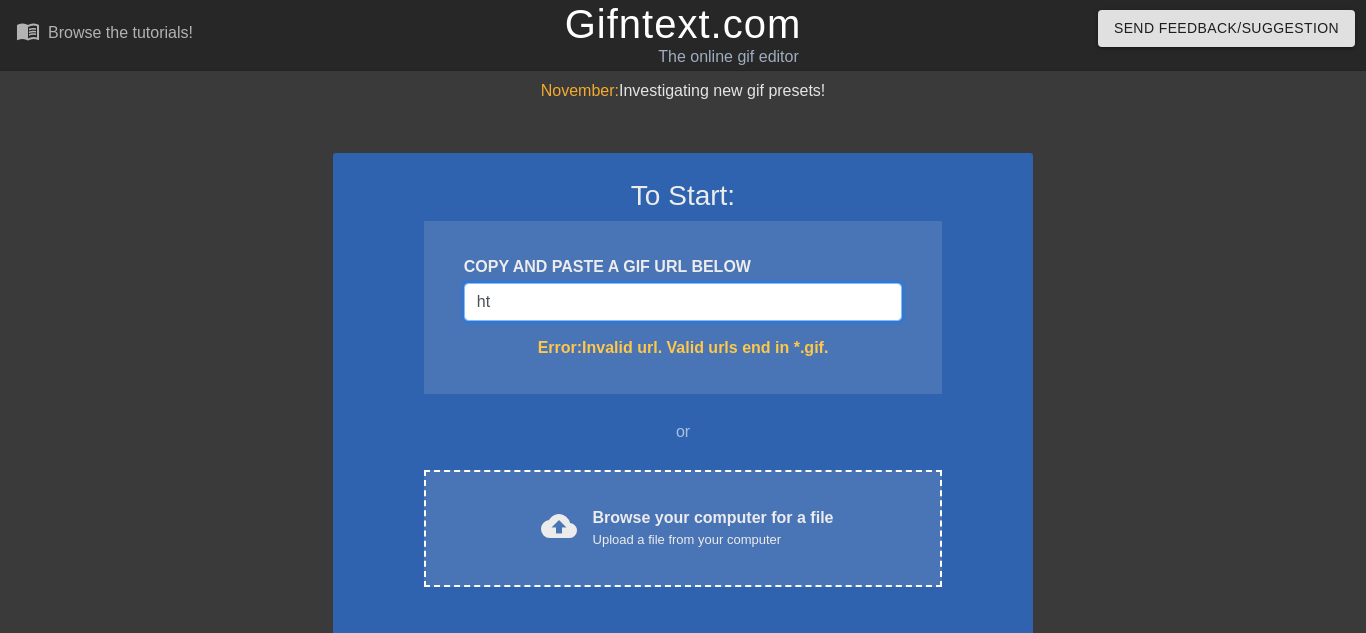 type on "h" 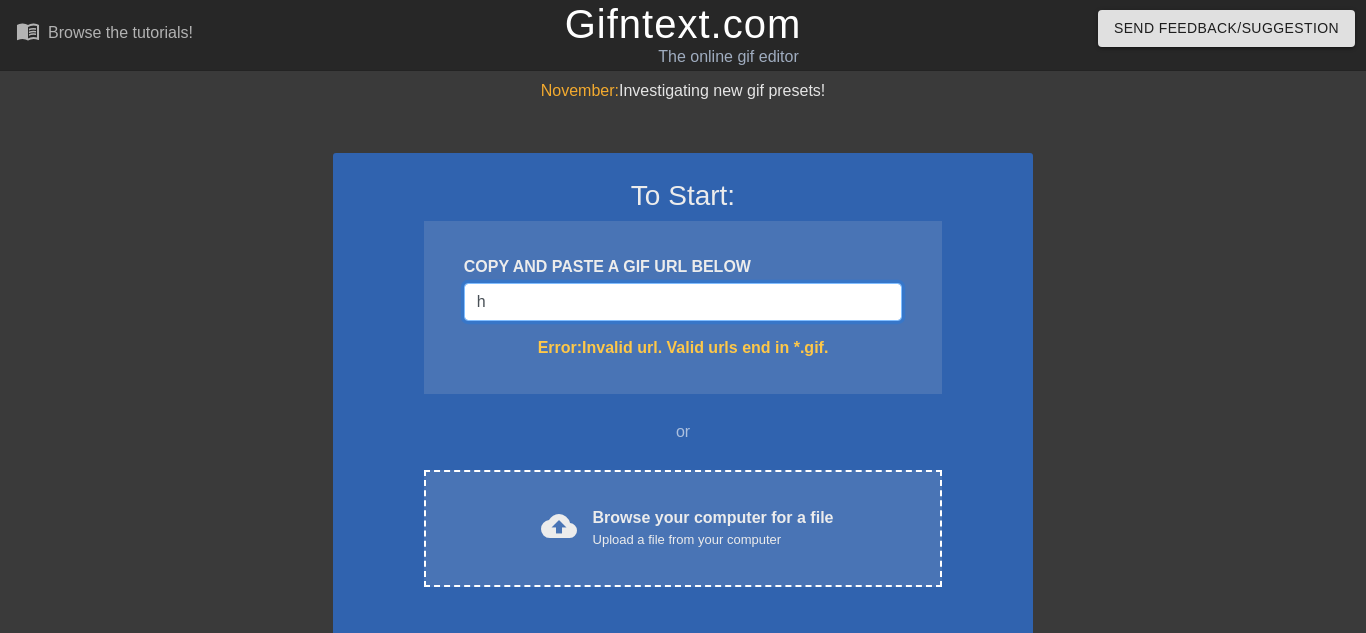 type 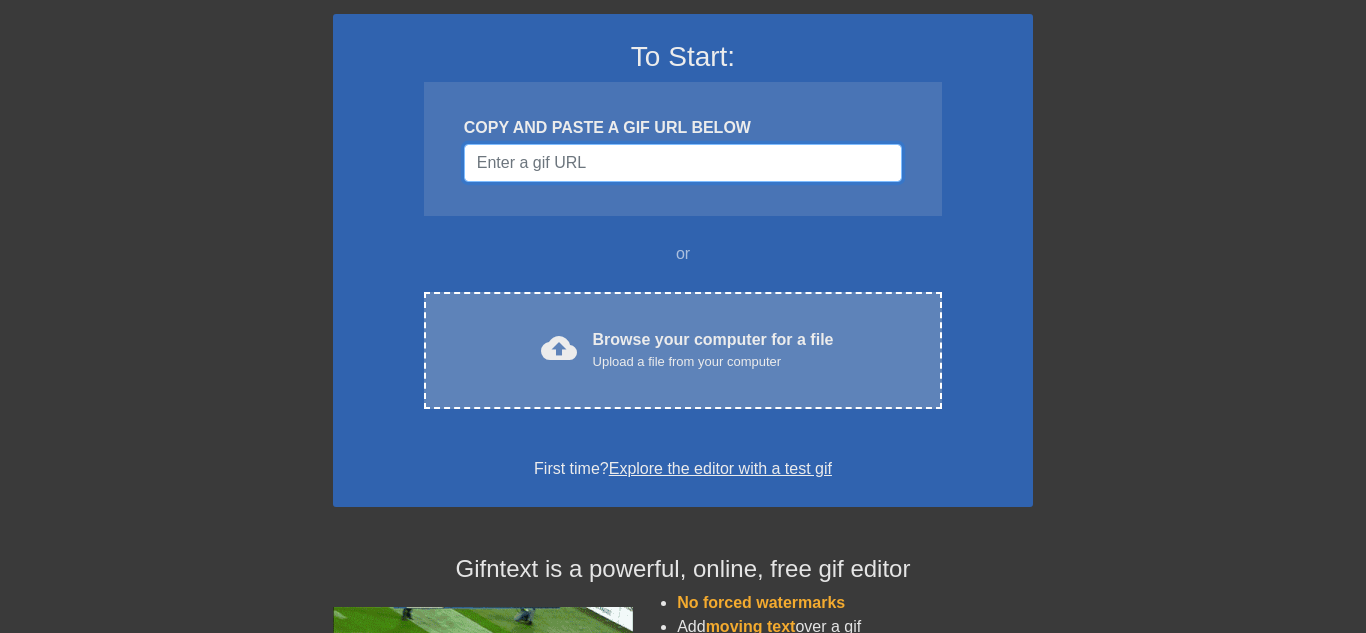scroll, scrollTop: 138, scrollLeft: 0, axis: vertical 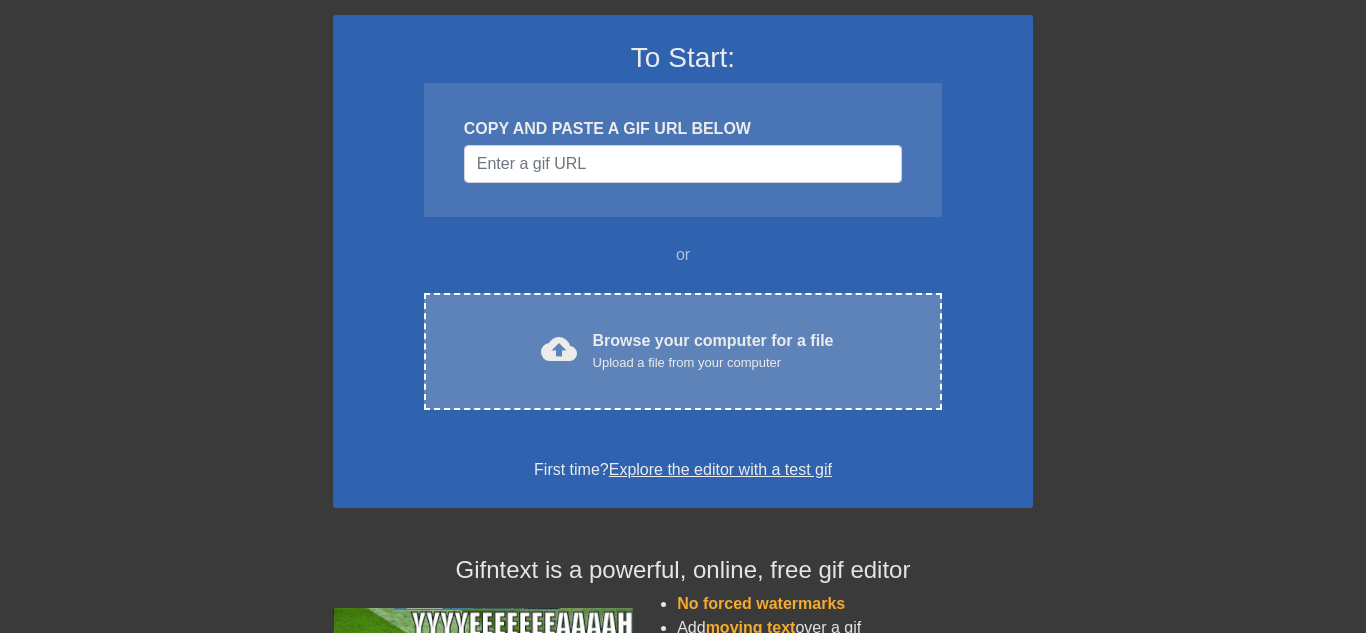 click on "Browse your computer for a file Upload a file from your computer" at bounding box center [713, 351] 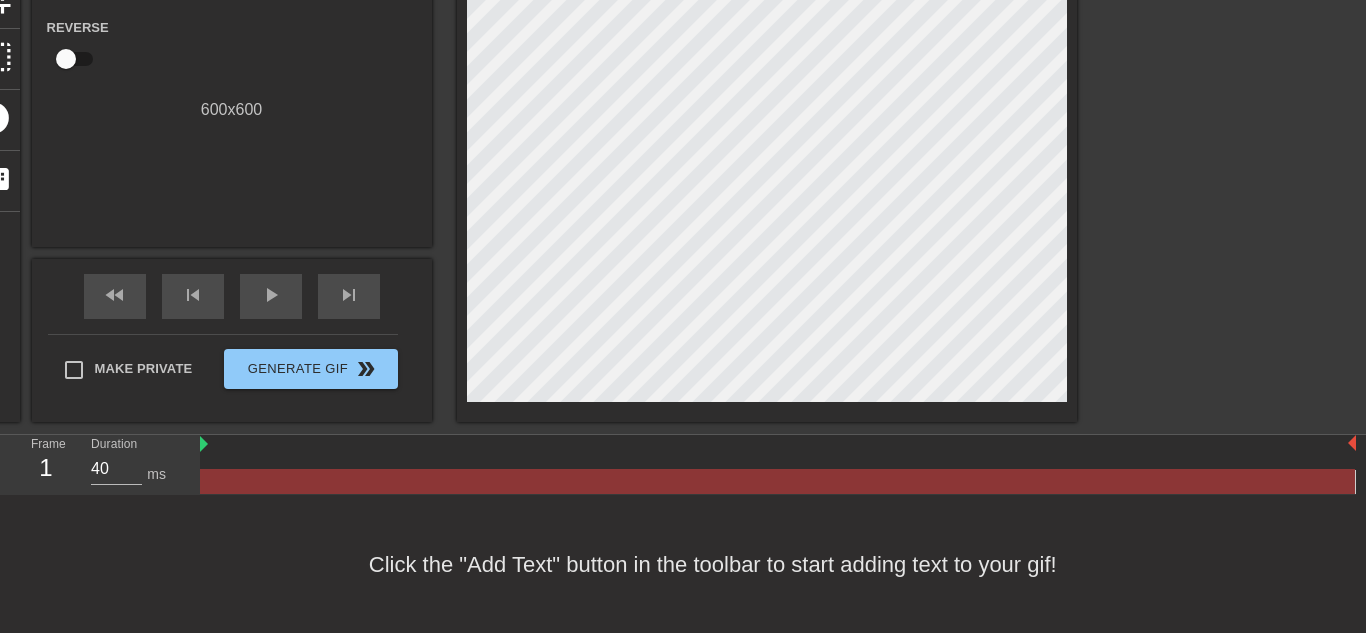 scroll, scrollTop: 0, scrollLeft: 0, axis: both 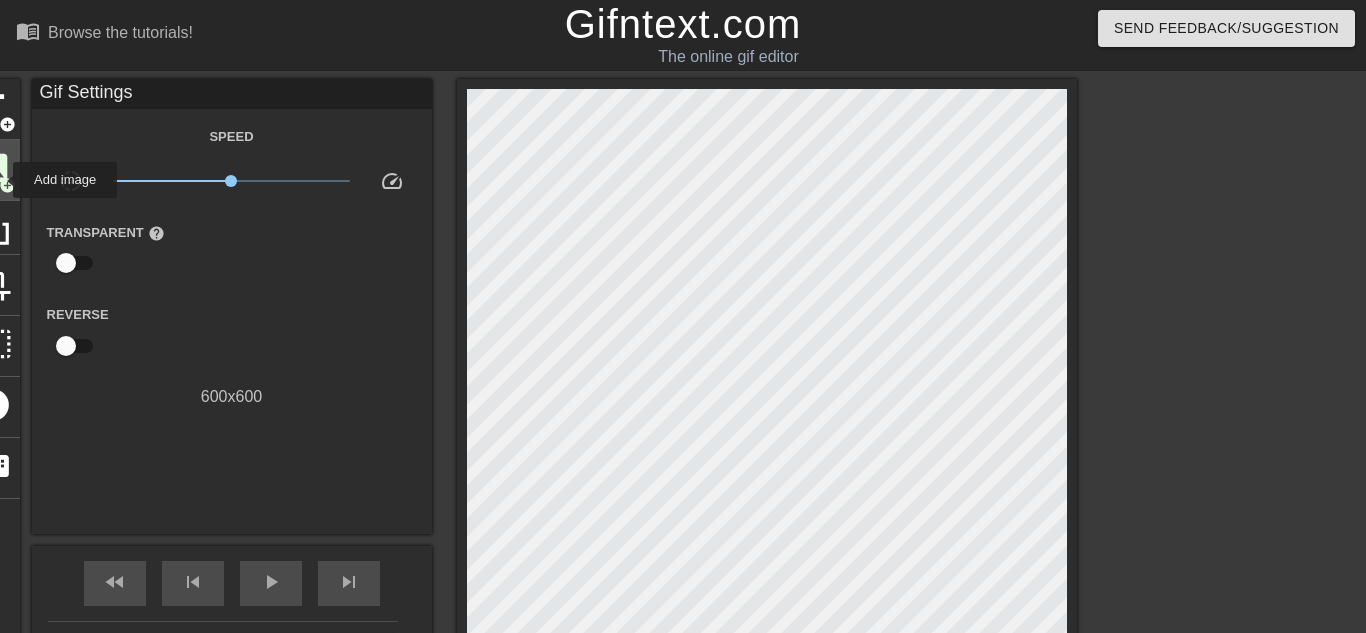 click on "add_circle" at bounding box center (7, 185) 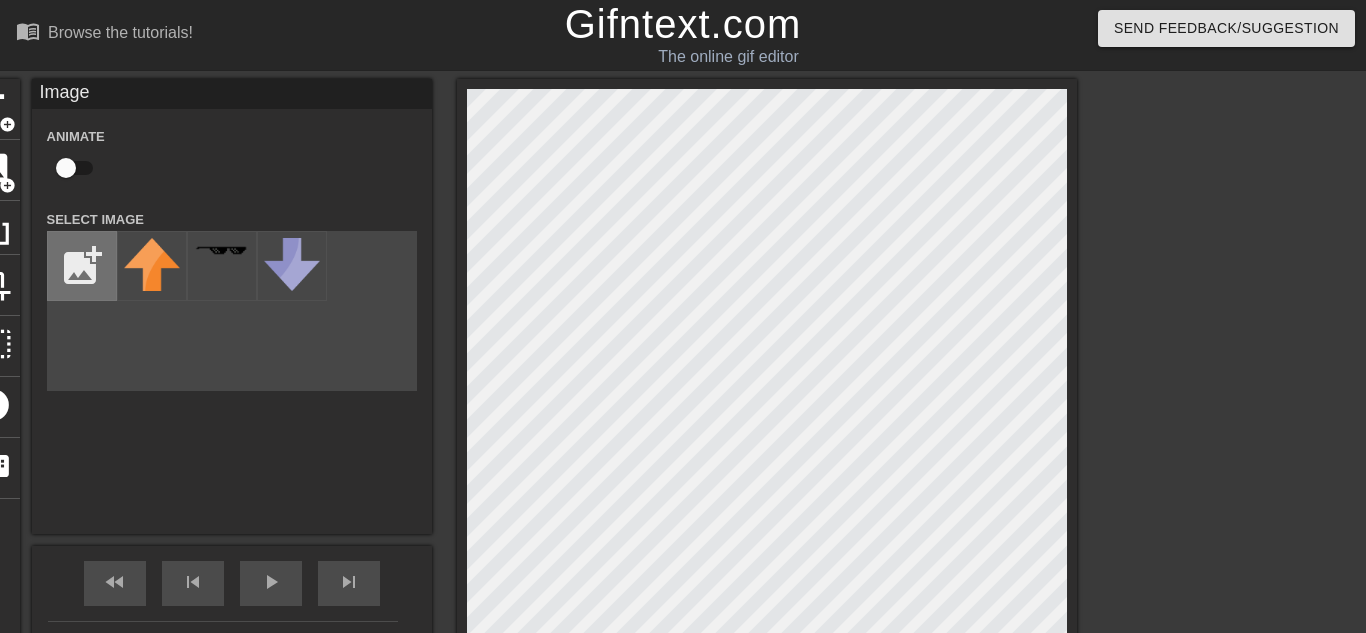 click at bounding box center [82, 266] 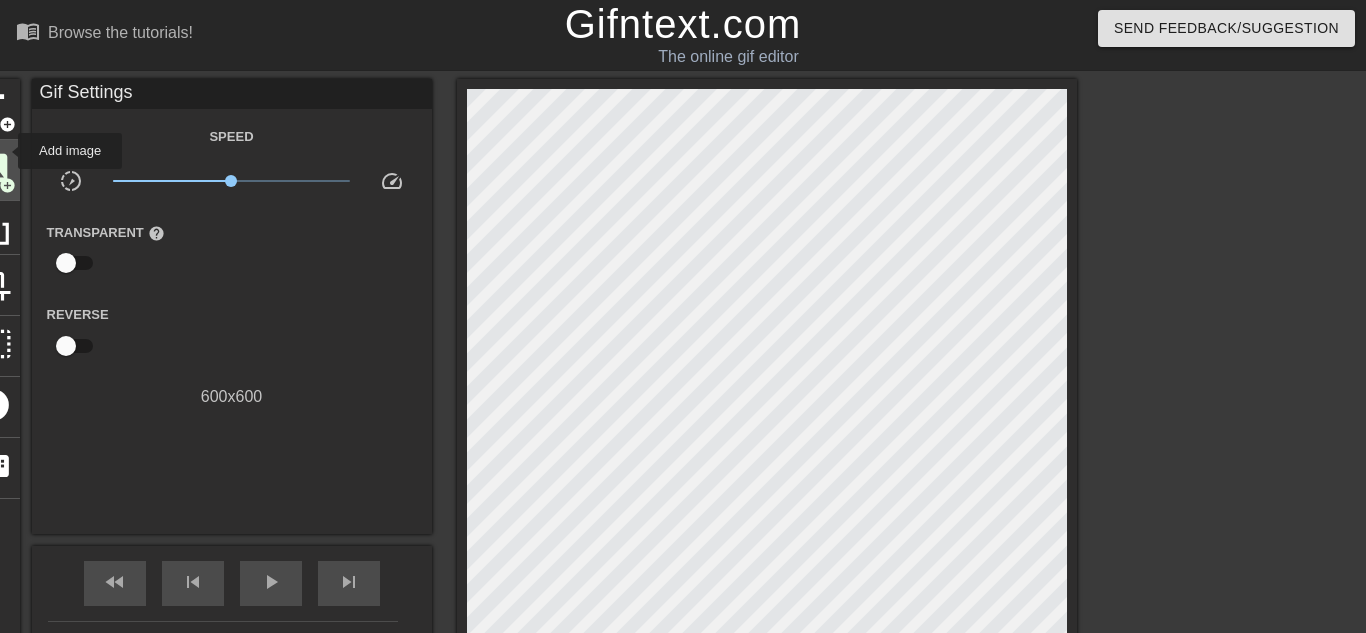 click on "image" at bounding box center [-7, 168] 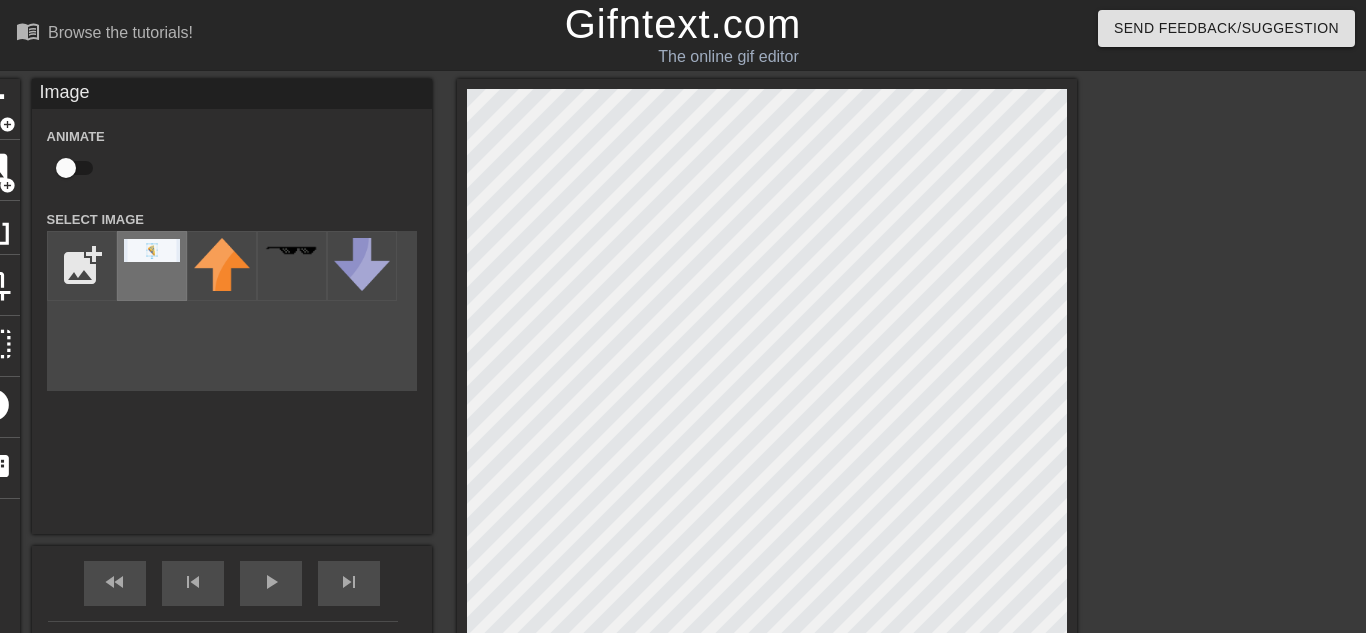 click at bounding box center (152, 250) 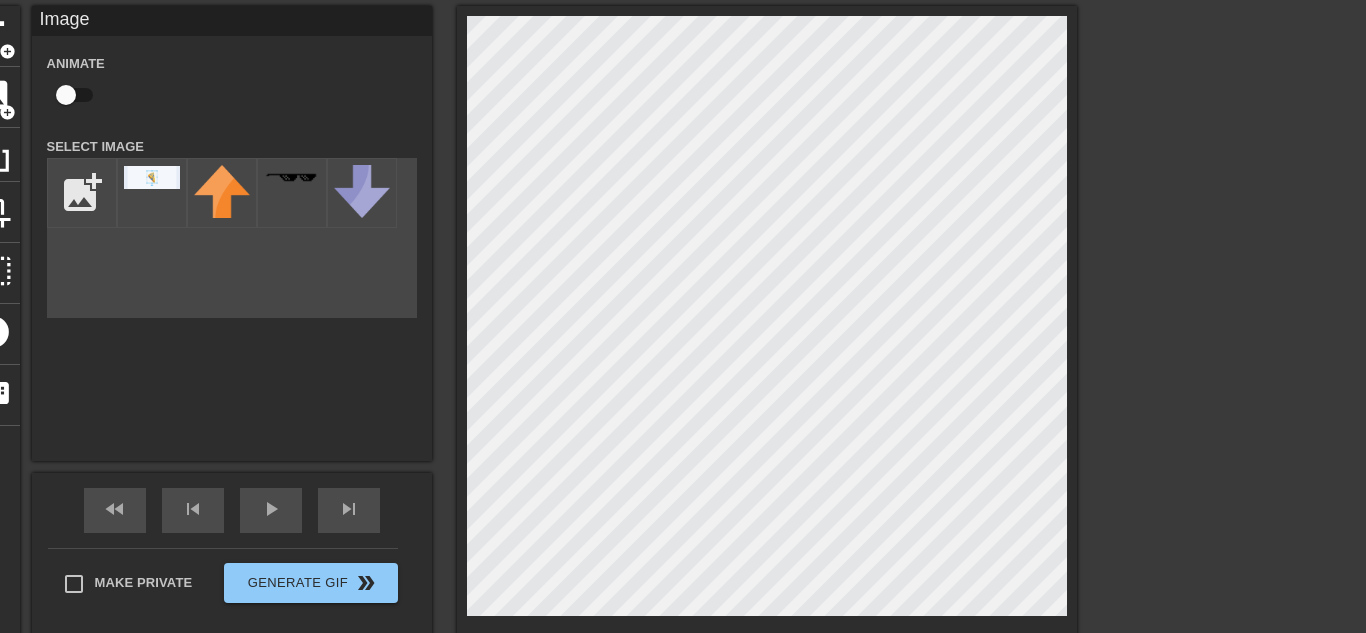 scroll, scrollTop: 72, scrollLeft: 0, axis: vertical 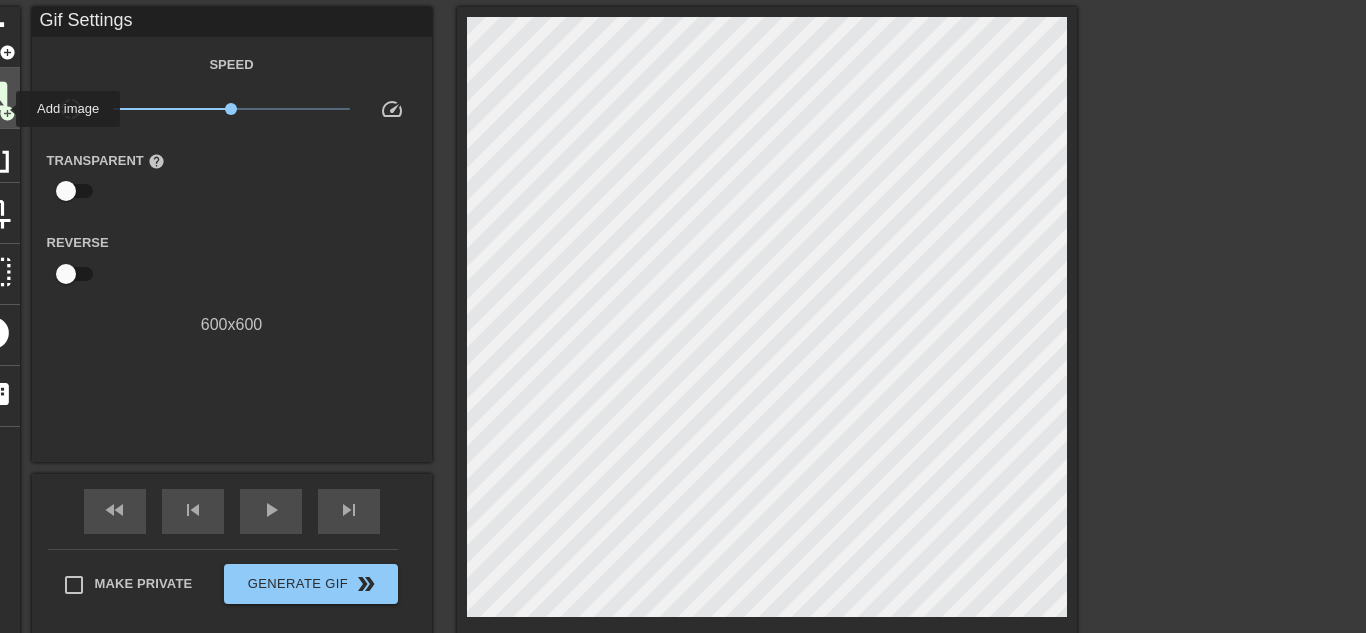 click on "add_circle" at bounding box center [7, 113] 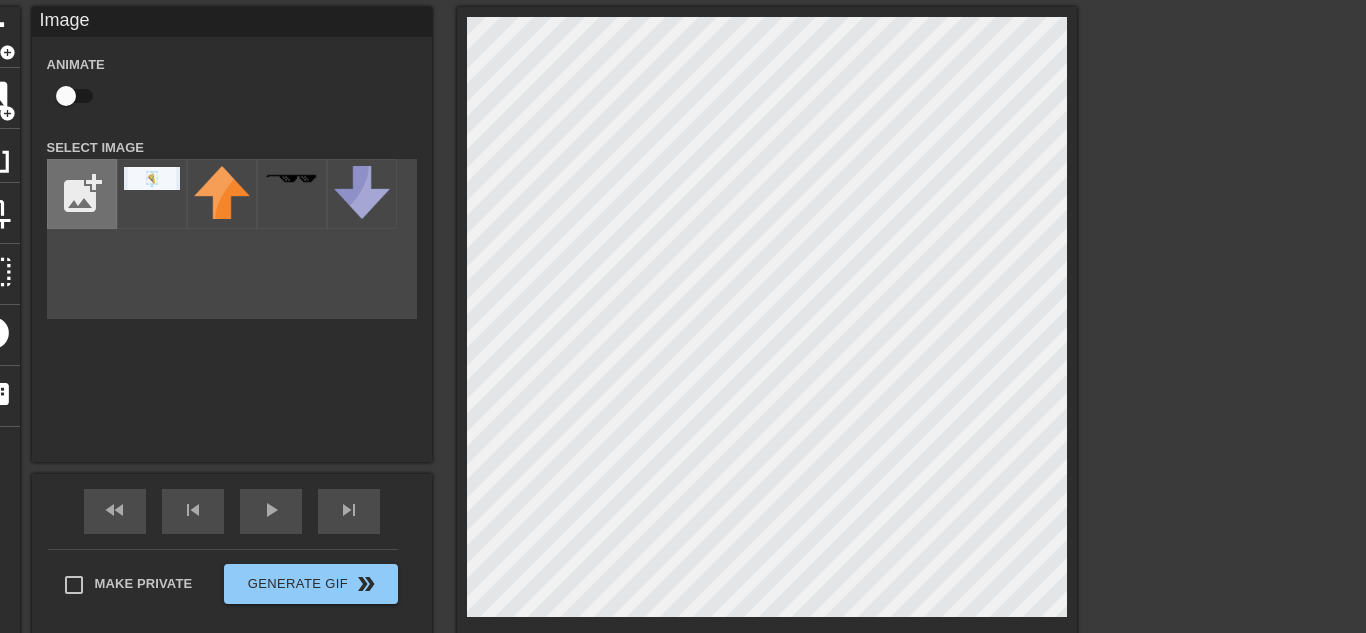 click at bounding box center (82, 194) 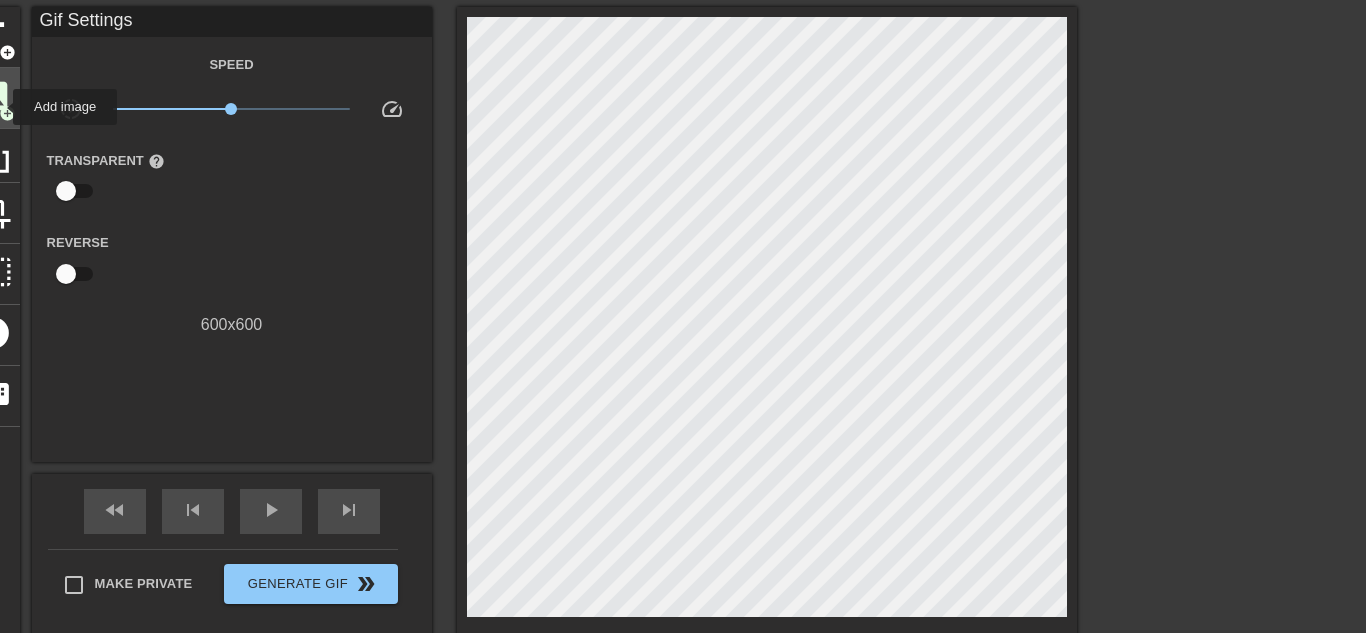 click on "add_circle" at bounding box center (7, 113) 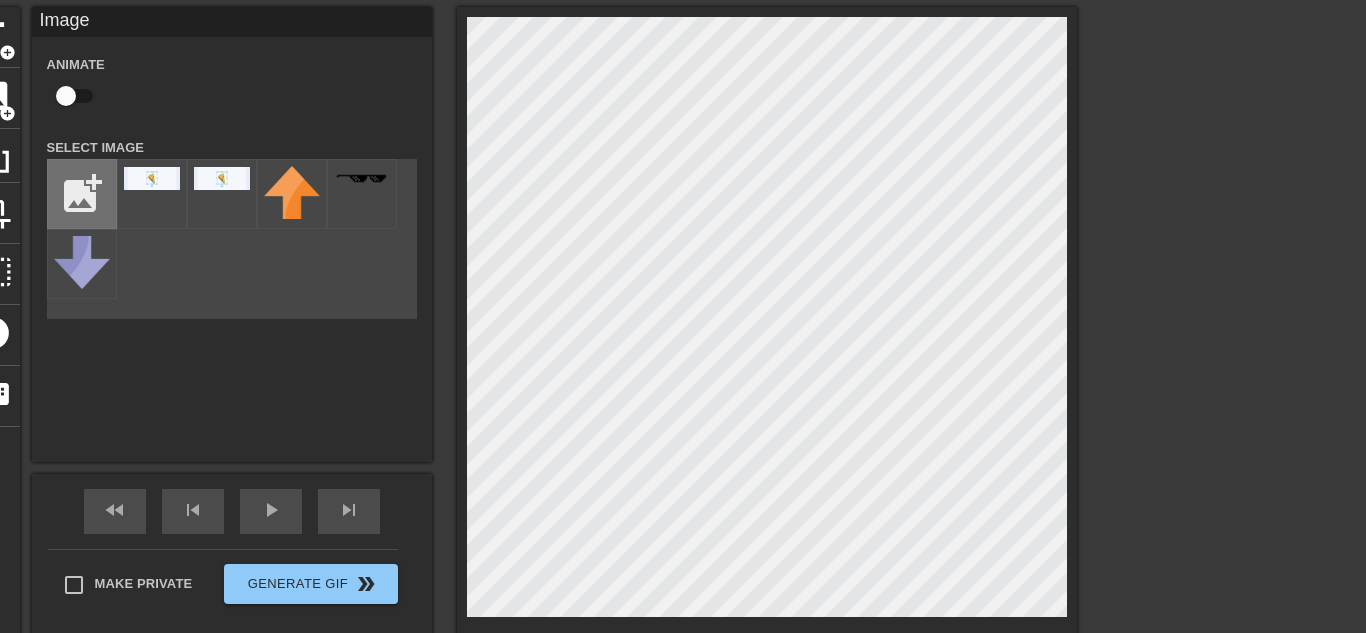 click at bounding box center (82, 194) 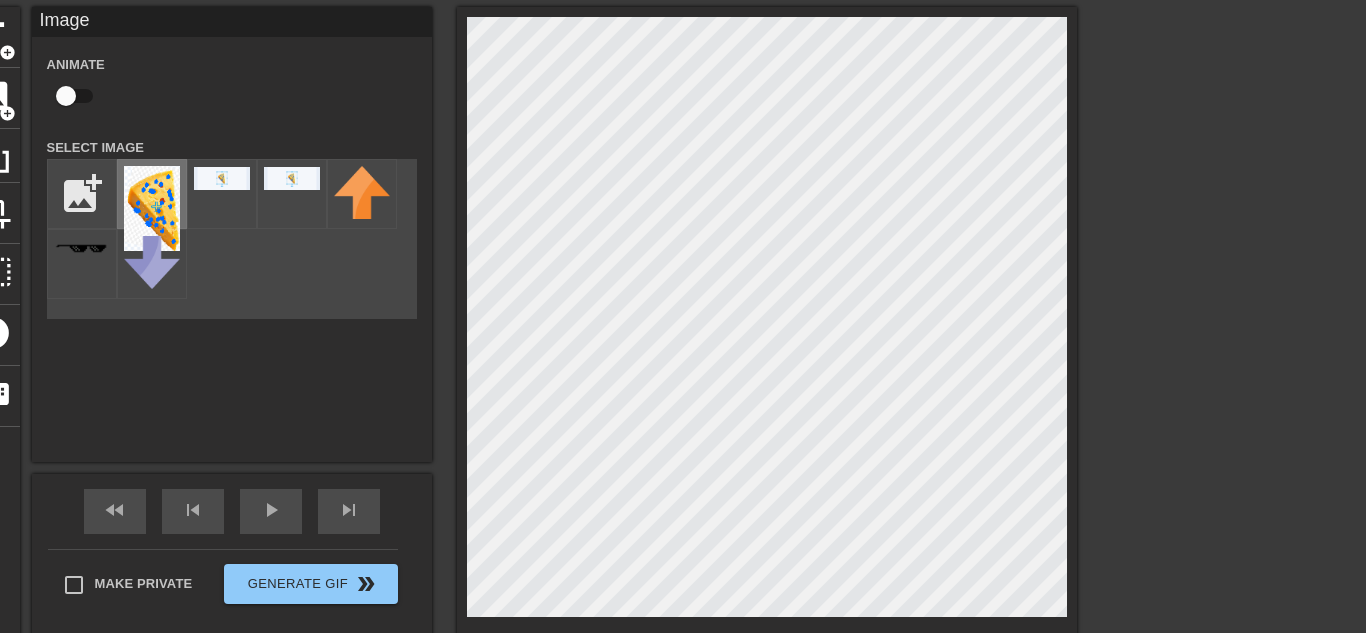 click at bounding box center (152, 208) 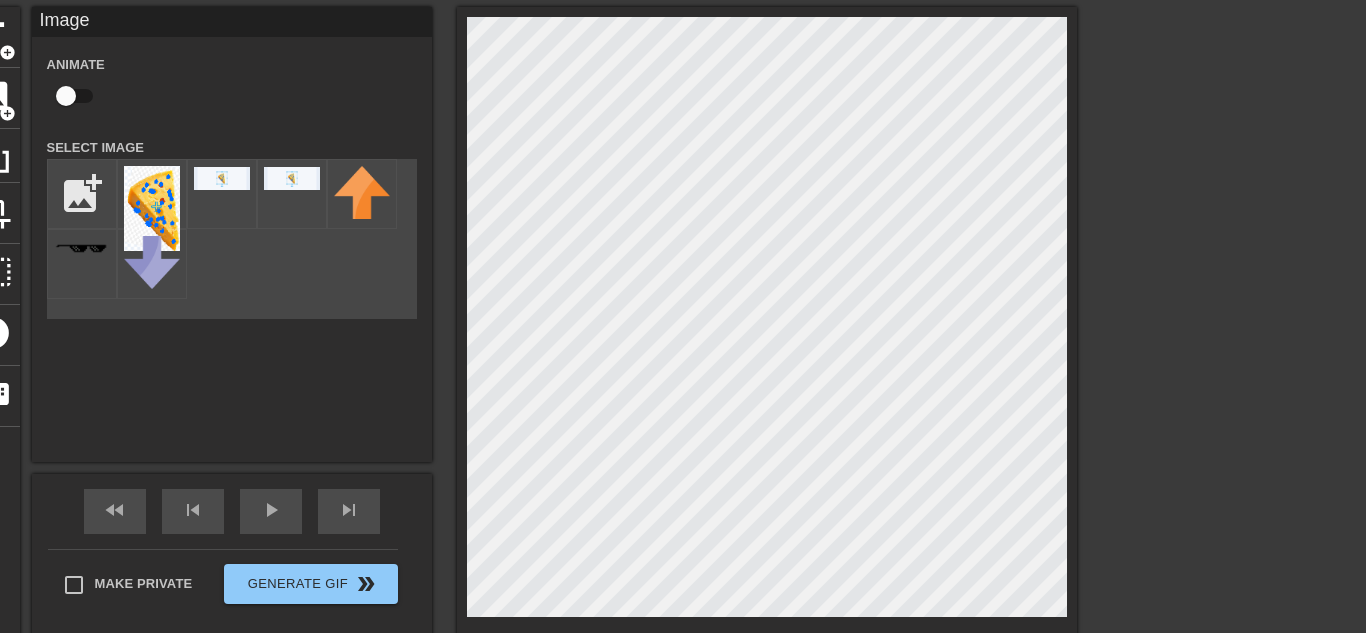 scroll, scrollTop: 0, scrollLeft: 0, axis: both 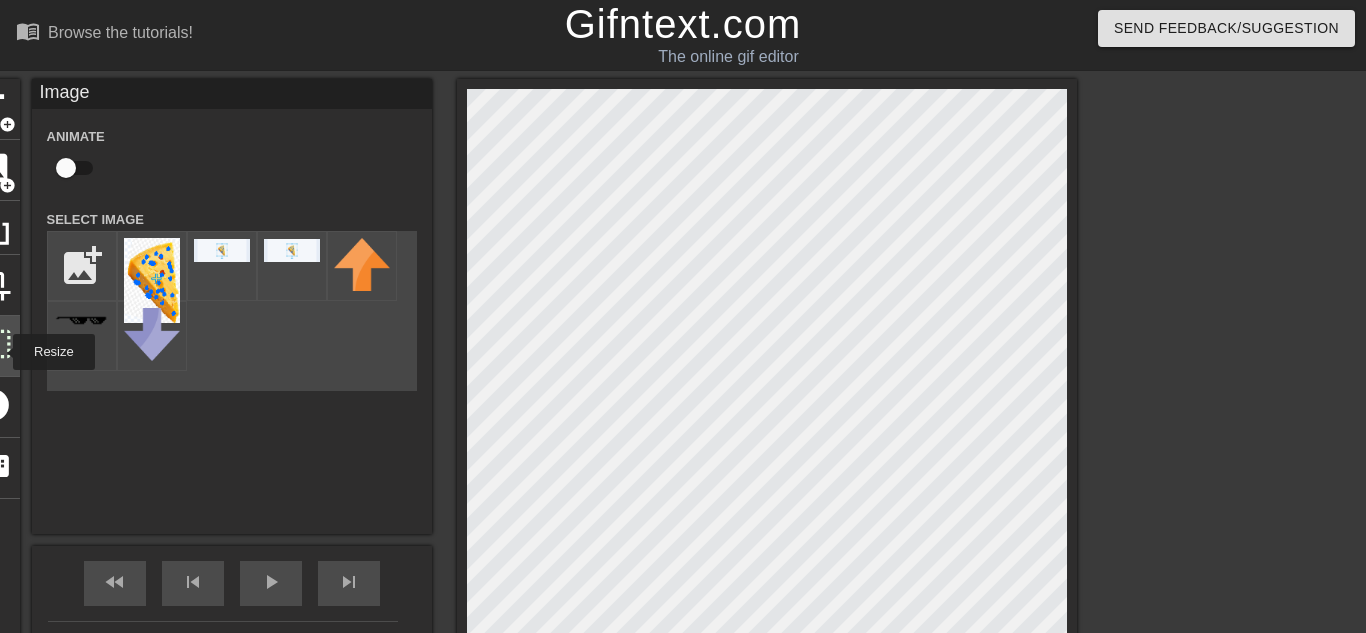 click on "photo_size_select_large" at bounding box center [-7, 344] 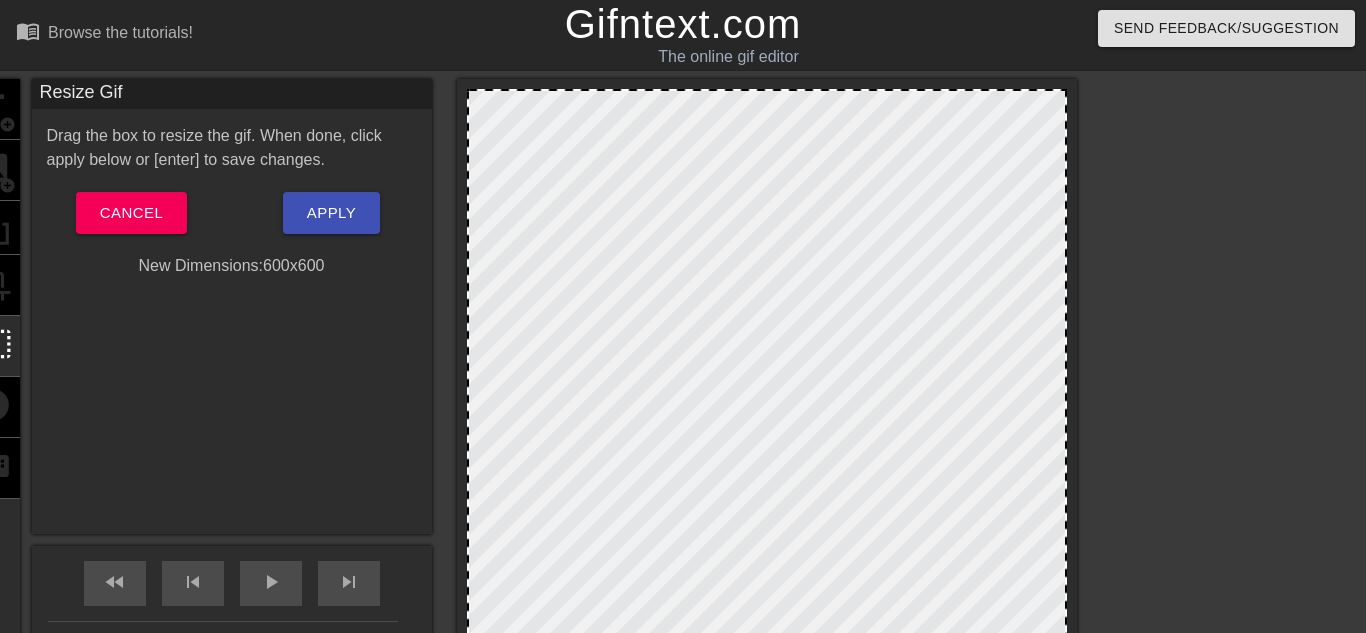 scroll, scrollTop: 1, scrollLeft: 0, axis: vertical 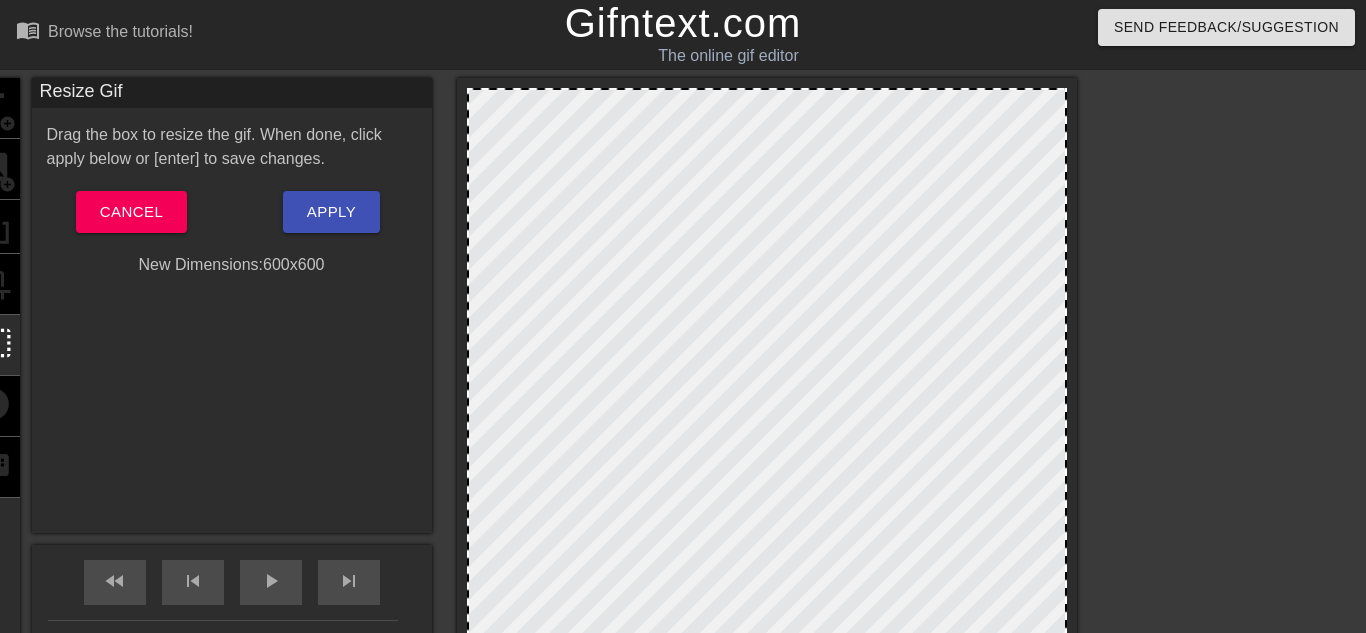 drag, startPoint x: 884, startPoint y: 115, endPoint x: 911, endPoint y: 206, distance: 94.92102 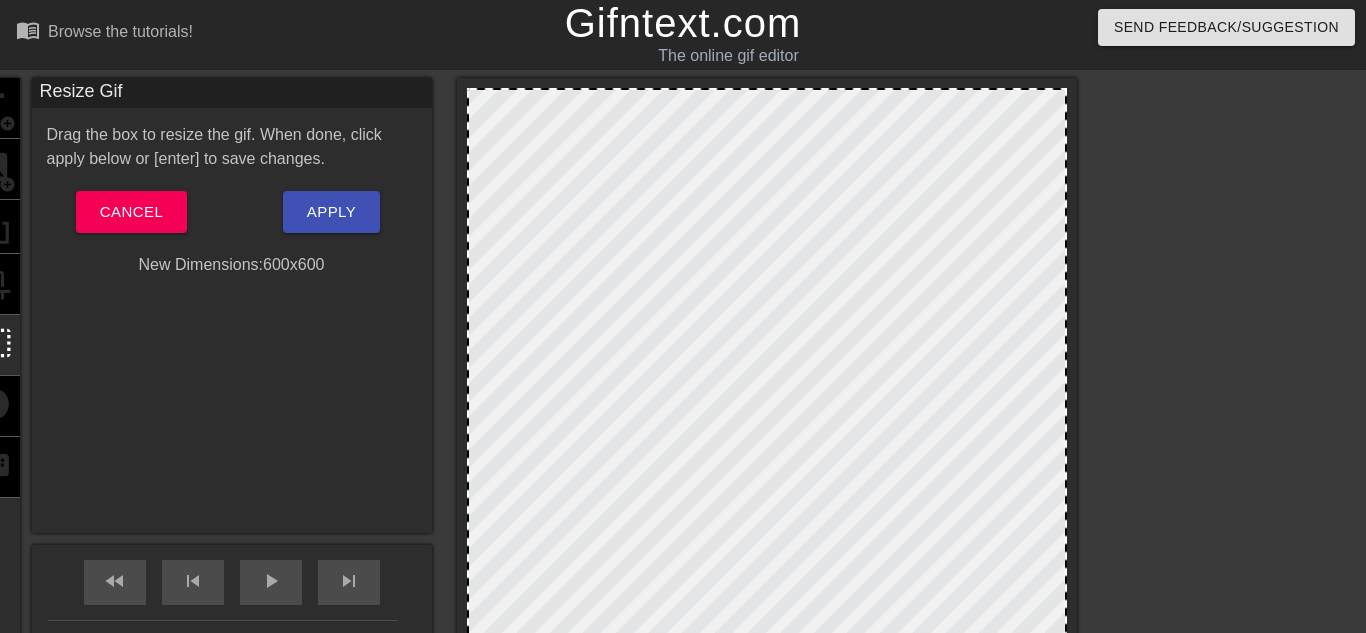 click at bounding box center (767, 388) 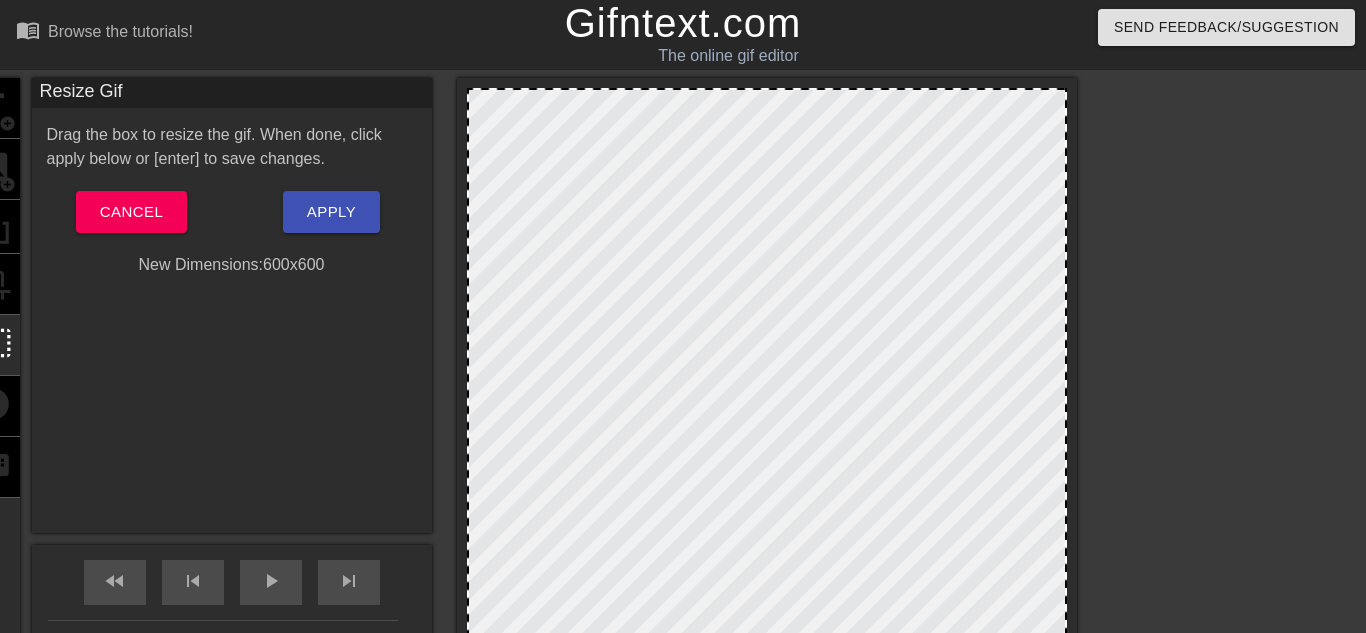 drag, startPoint x: 891, startPoint y: 84, endPoint x: 912, endPoint y: 127, distance: 47.853943 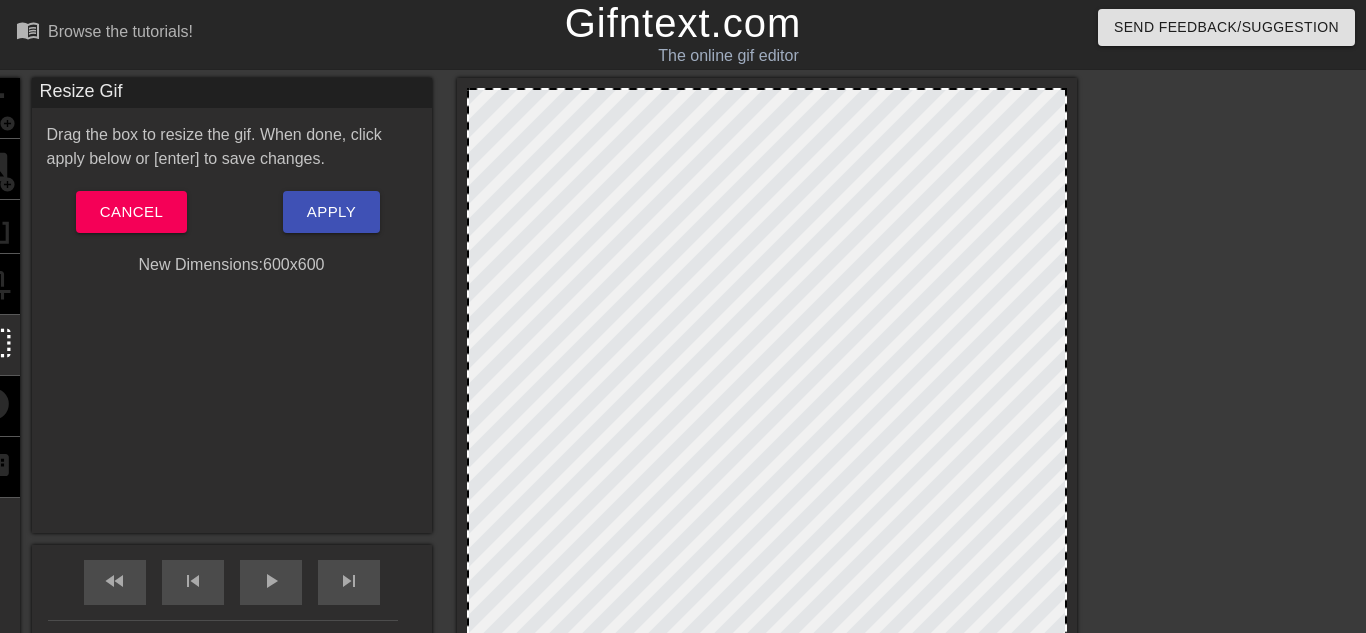 click at bounding box center (767, 393) 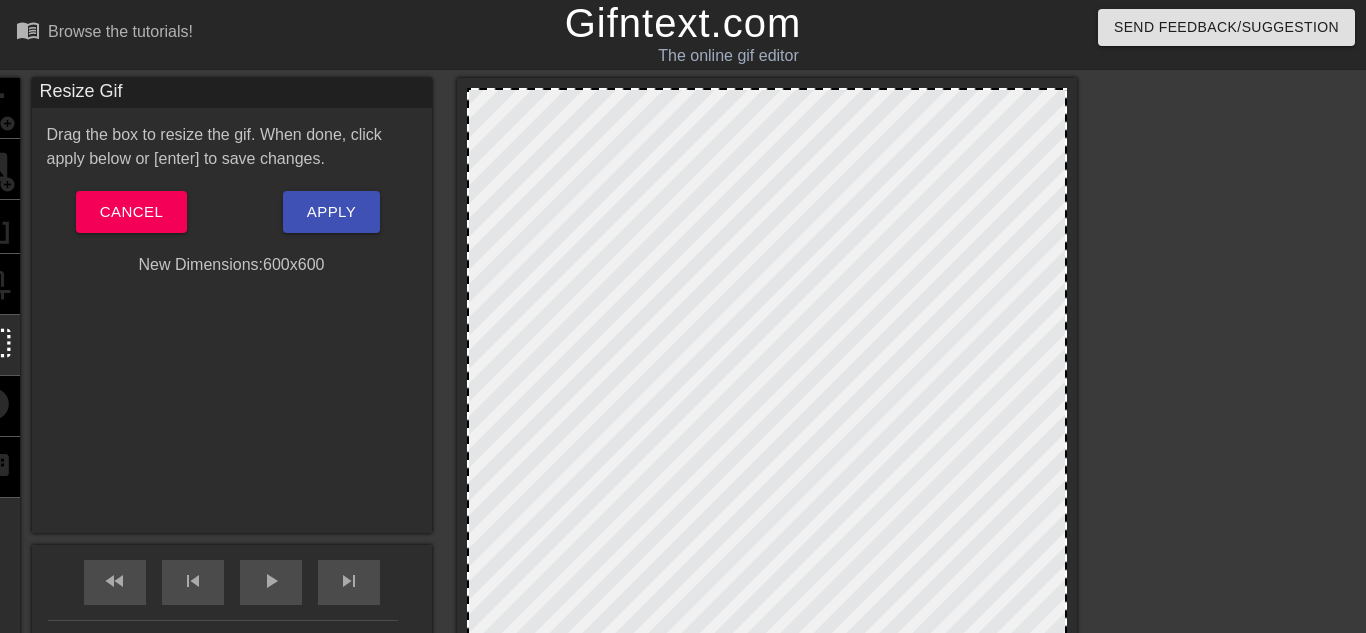 scroll, scrollTop: 196, scrollLeft: 0, axis: vertical 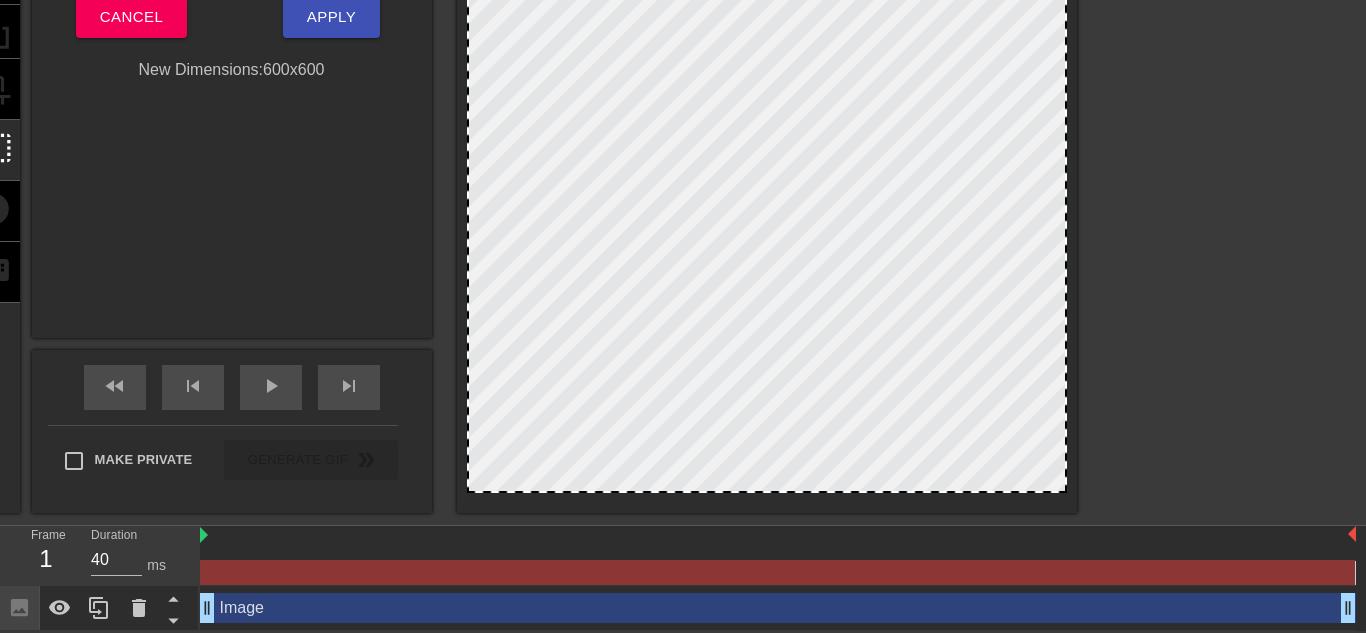 drag, startPoint x: 1065, startPoint y: 313, endPoint x: 1365, endPoint y: 640, distance: 443.76685 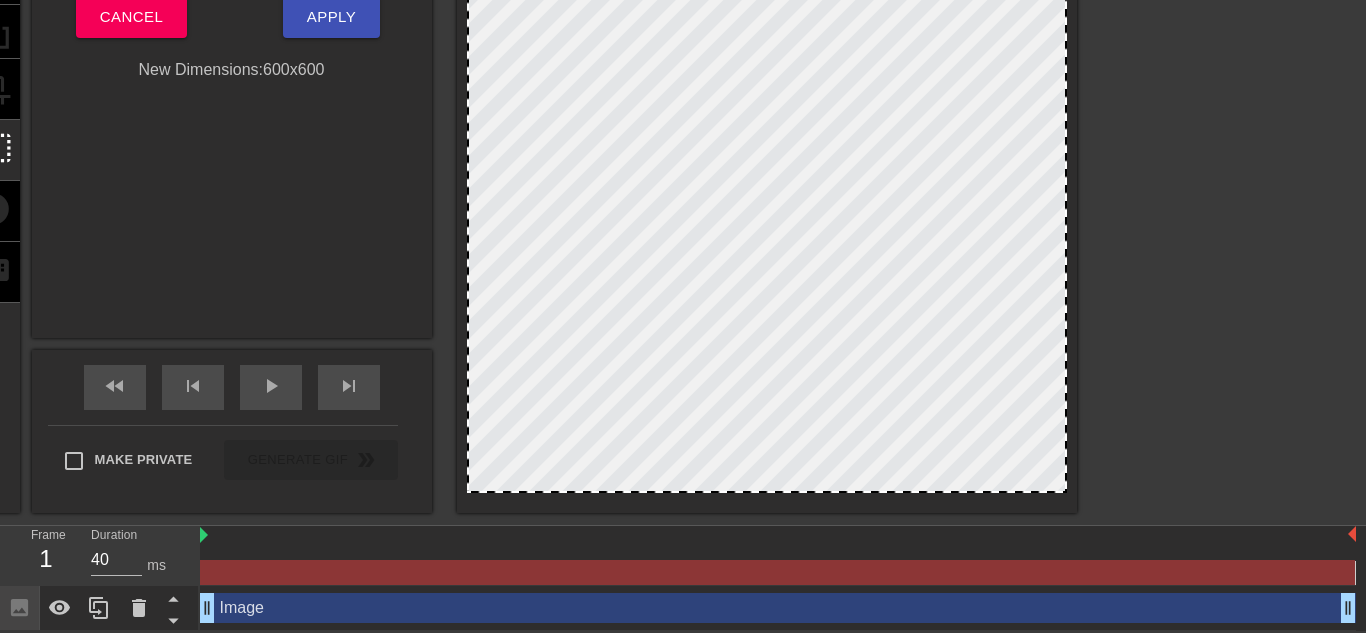 click on "menu_book Browse the tutorials! Gifntext.com The online gif editor Send Feedback/Suggestion title add_circle image add_circle crop photo_size_select_large help keyboard Resize Gif Drag the box to resize the gif. When done, click apply below or [enter] to save changes. Cancel Apply New Dimensions: 600 x 600 fast_rewind skip_previous play_arrow skip_next Make Private Generate Gif double_arrow Frame 1 Duration 40 ms Image drag_handle drag_handle Resize" at bounding box center (683, 217) 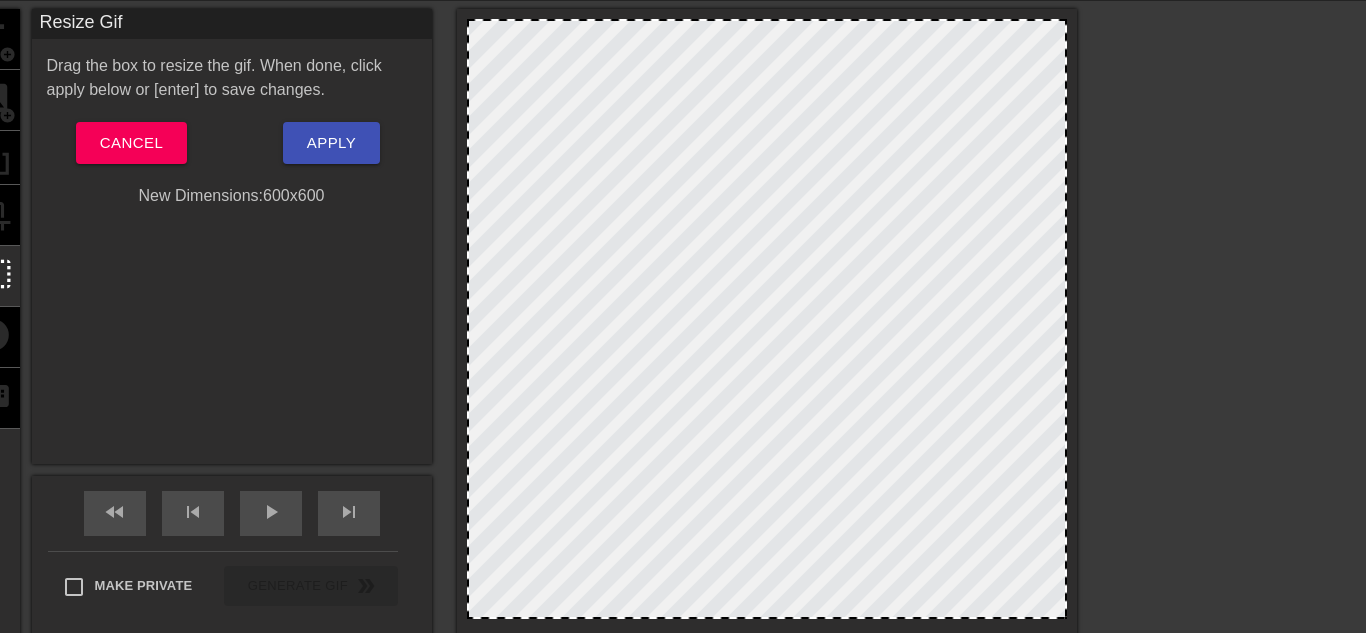 scroll, scrollTop: 0, scrollLeft: 0, axis: both 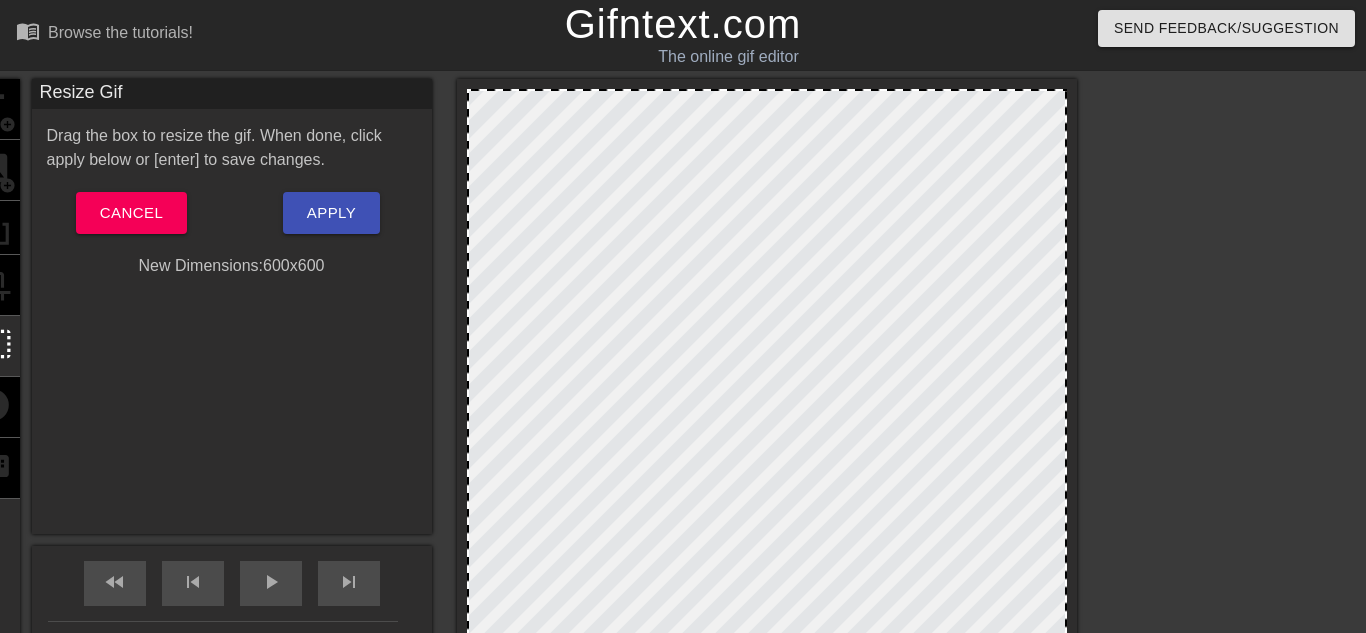 drag, startPoint x: 790, startPoint y: 90, endPoint x: 824, endPoint y: 203, distance: 118.004234 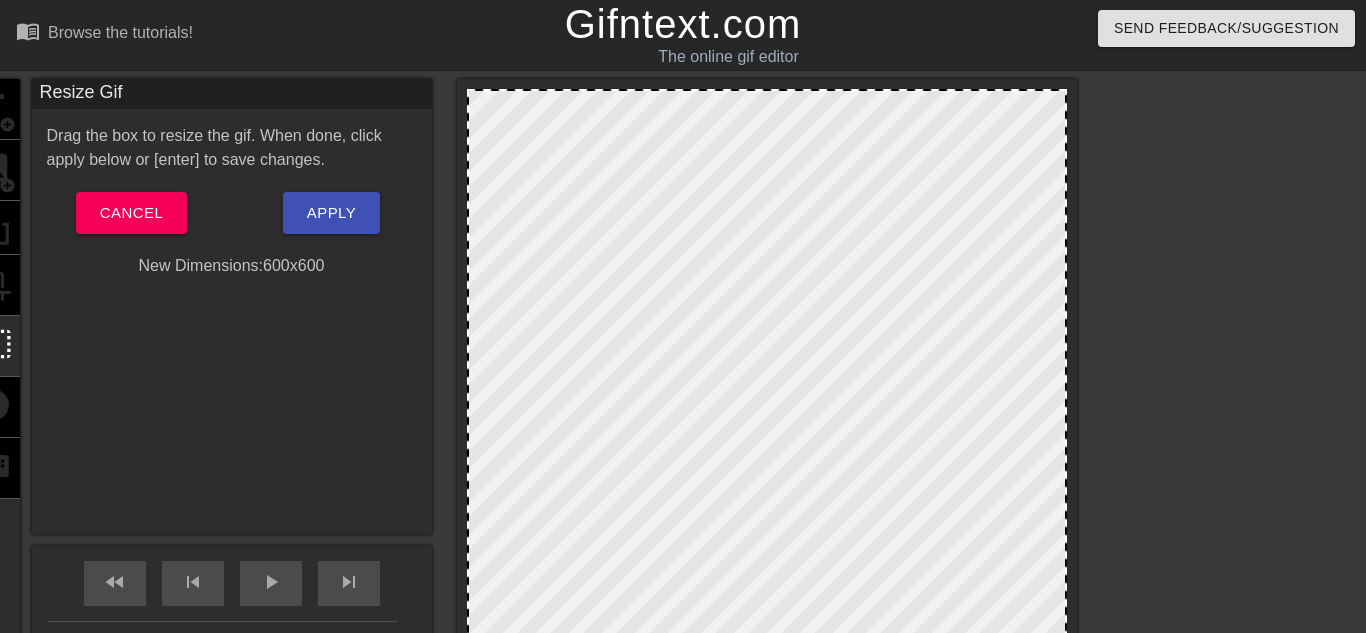click at bounding box center (767, 389) 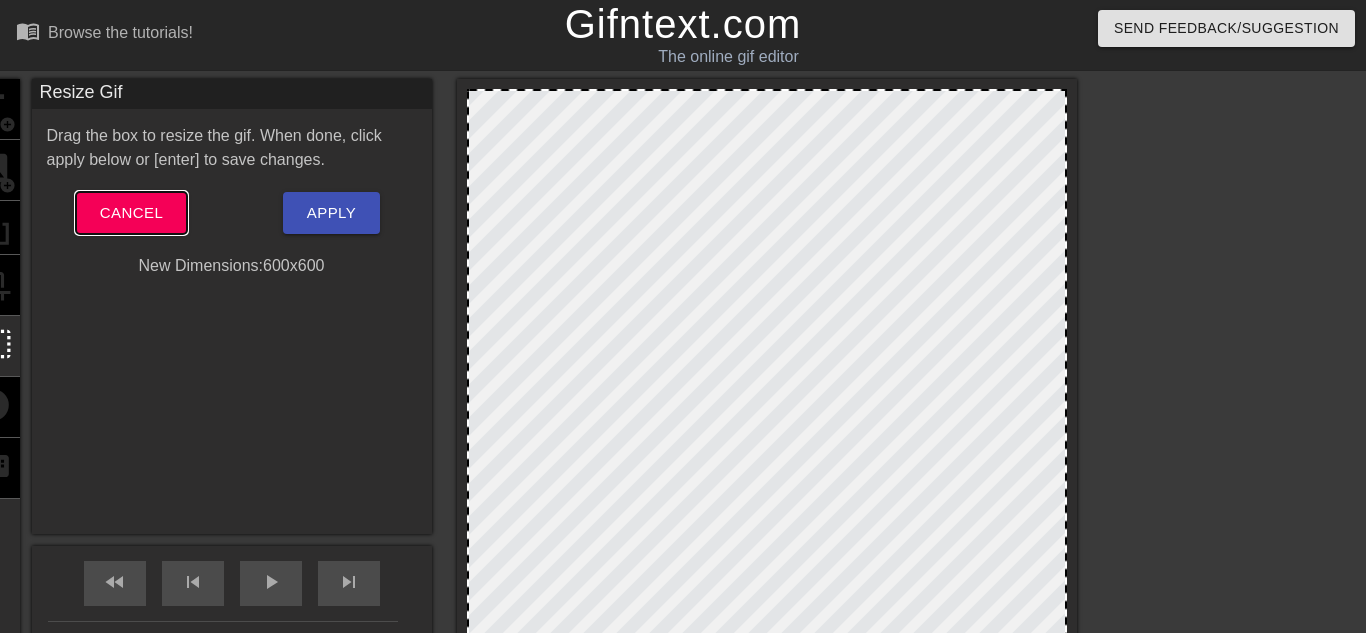 click on "Cancel" at bounding box center (131, 213) 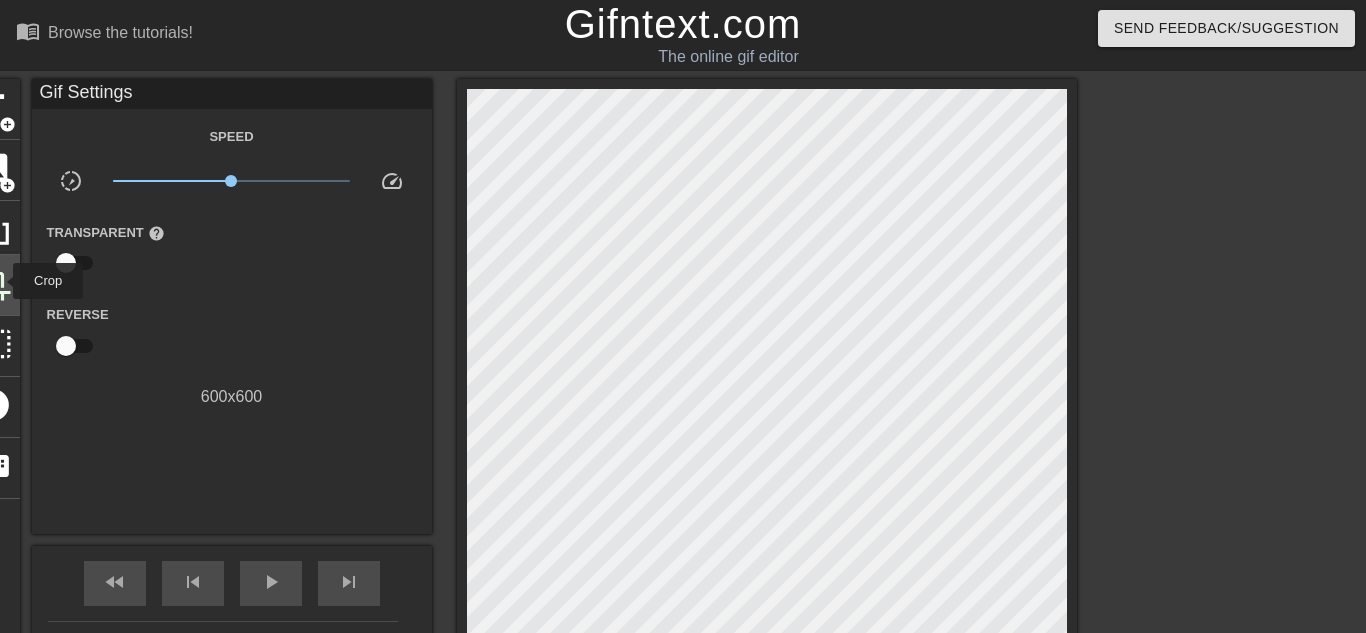 click on "crop" at bounding box center (-7, 283) 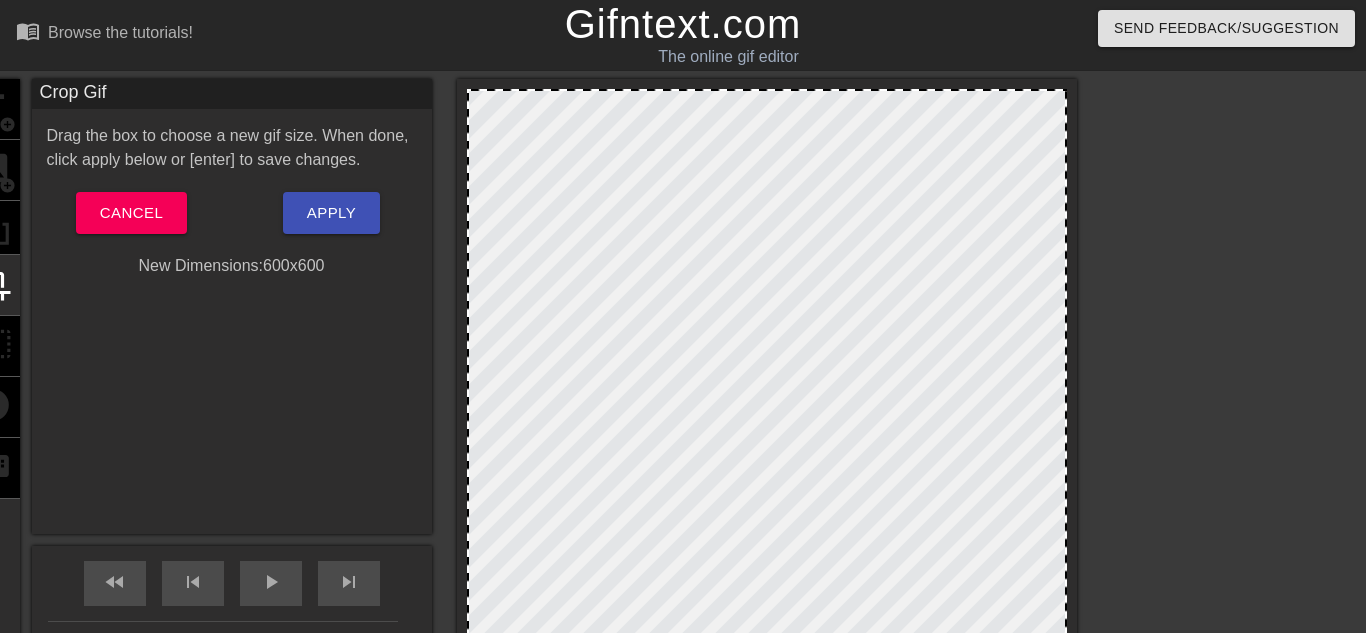 click on "title add_circle image add_circle crop photo_size_select_large help keyboard" at bounding box center [-7, 394] 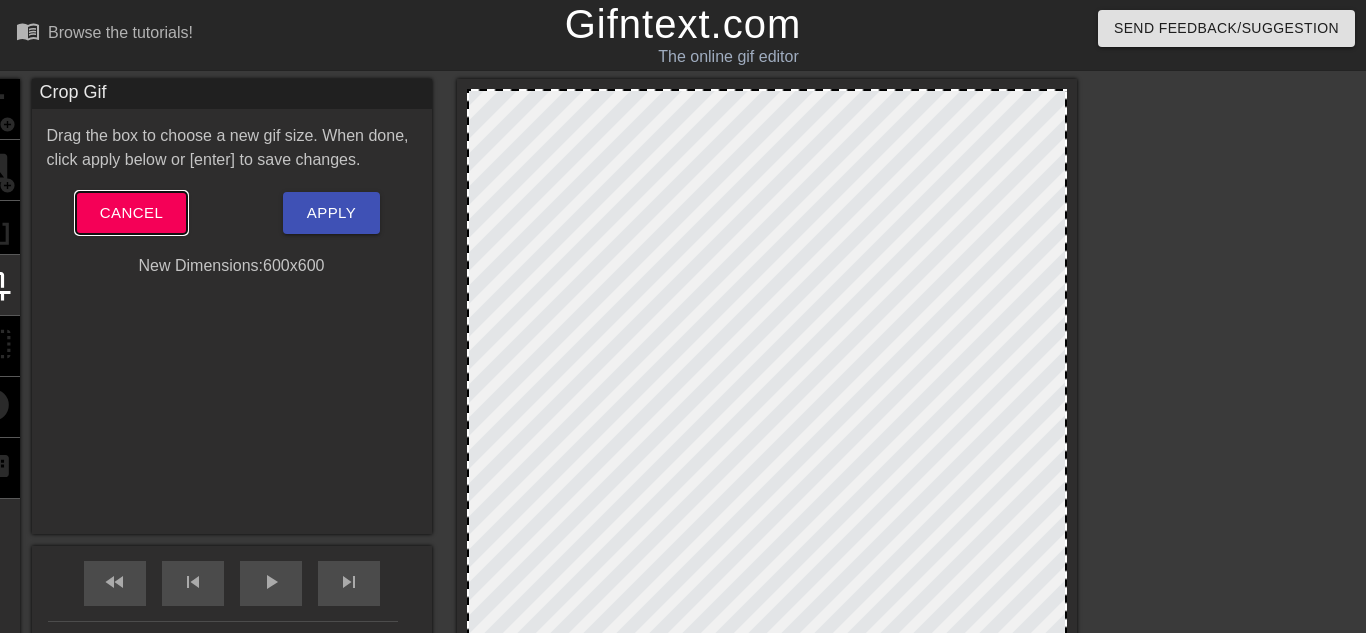 click on "Cancel" at bounding box center [131, 213] 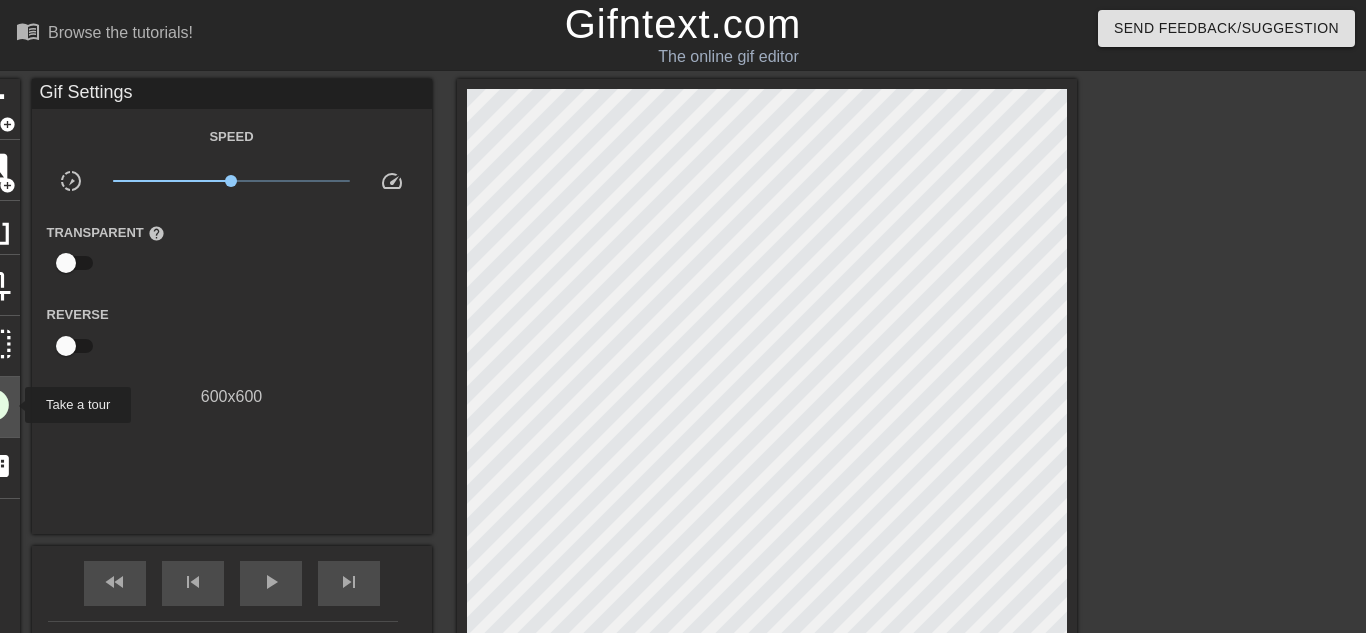 click on "help" at bounding box center (-7, 407) 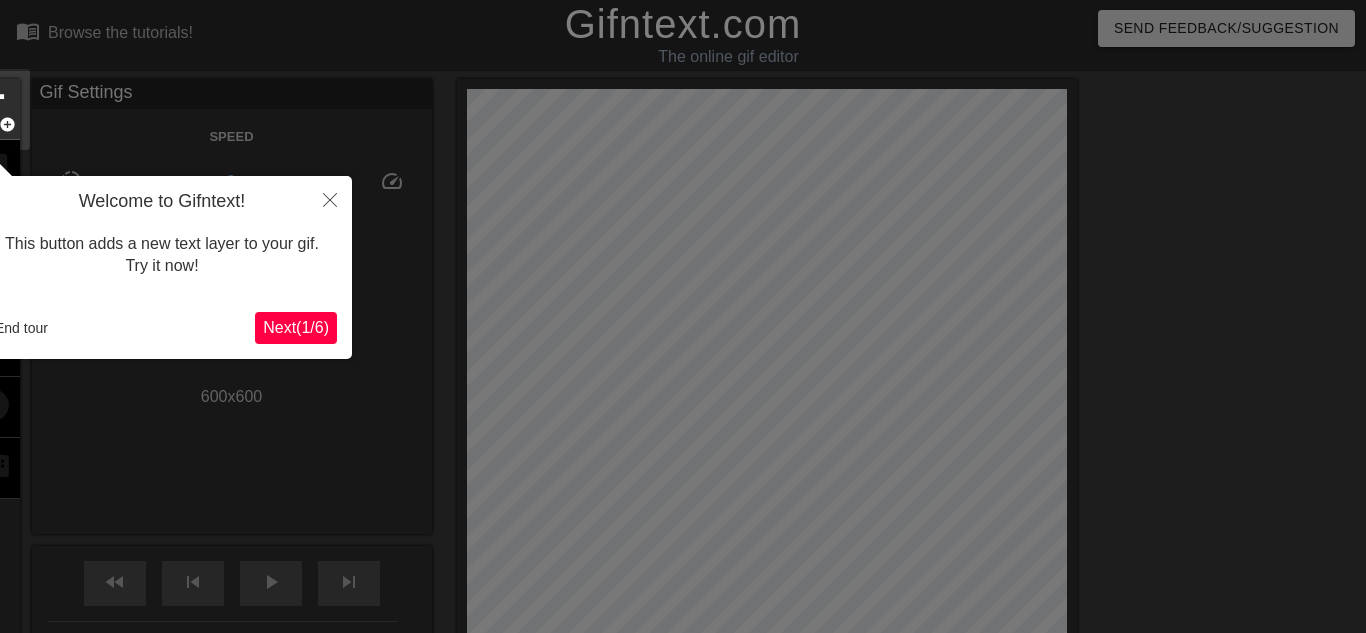 scroll, scrollTop: 49, scrollLeft: 0, axis: vertical 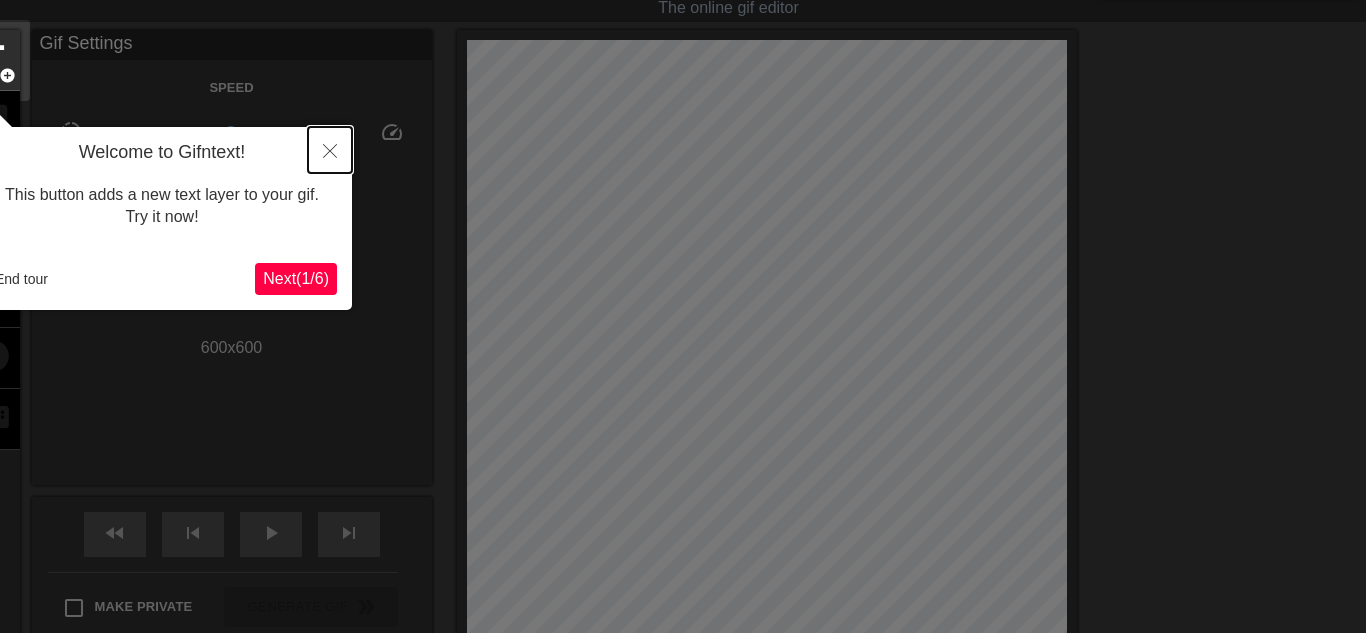 click 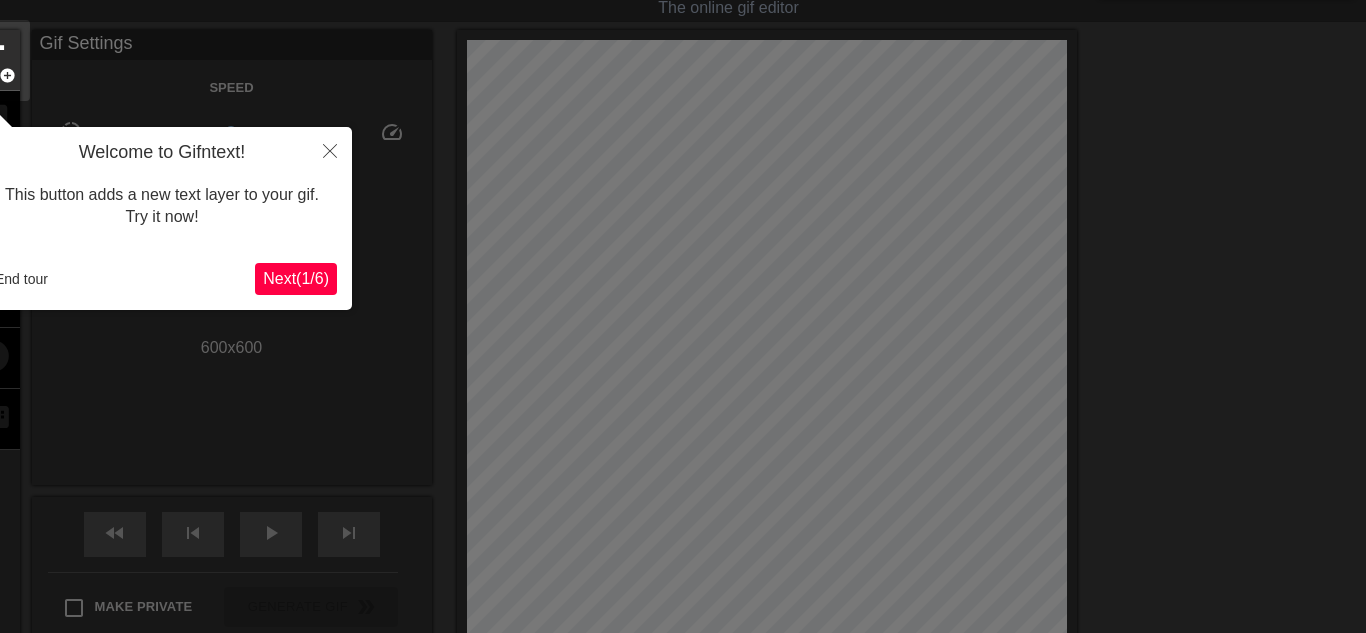 scroll, scrollTop: 0, scrollLeft: 0, axis: both 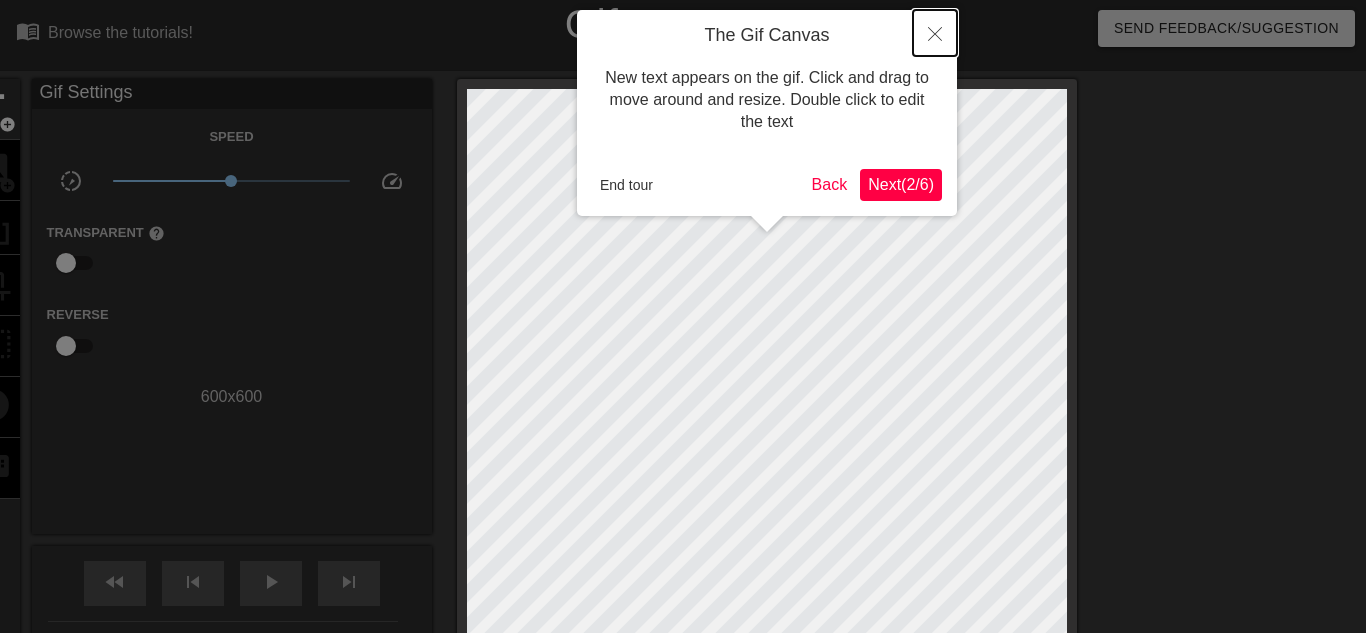 click at bounding box center (935, 33) 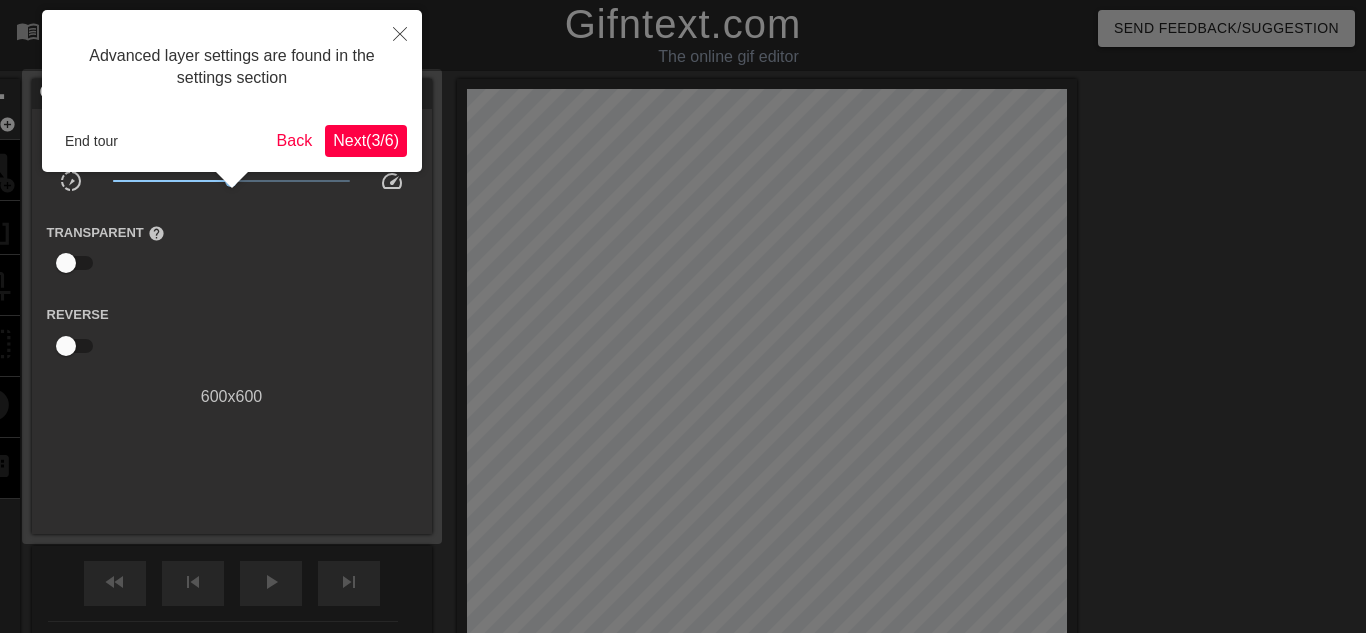 scroll, scrollTop: 49, scrollLeft: 0, axis: vertical 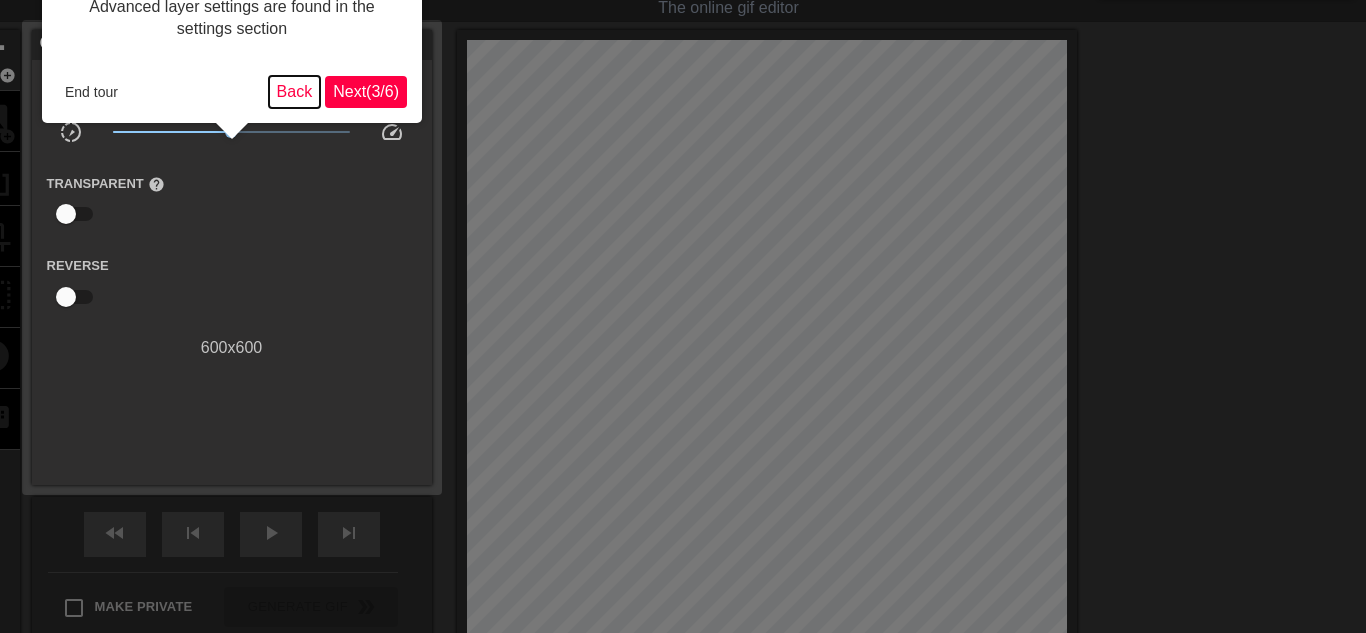 click on "Back" at bounding box center [295, 92] 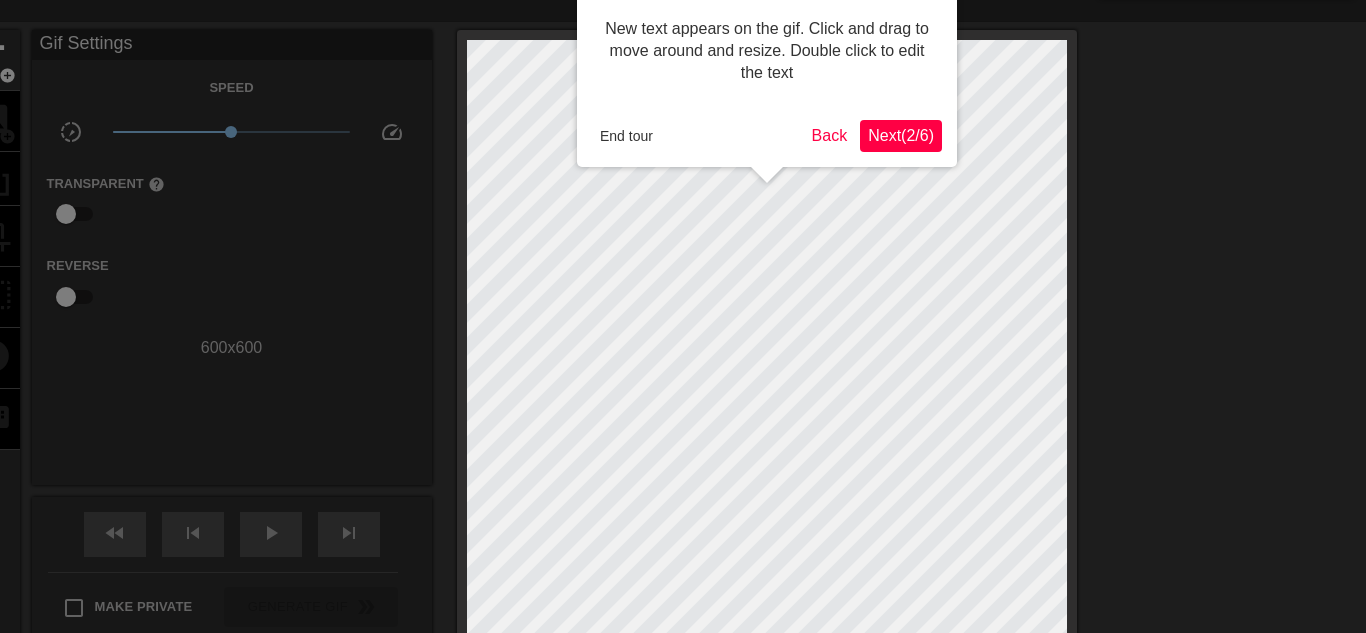 scroll, scrollTop: 0, scrollLeft: 0, axis: both 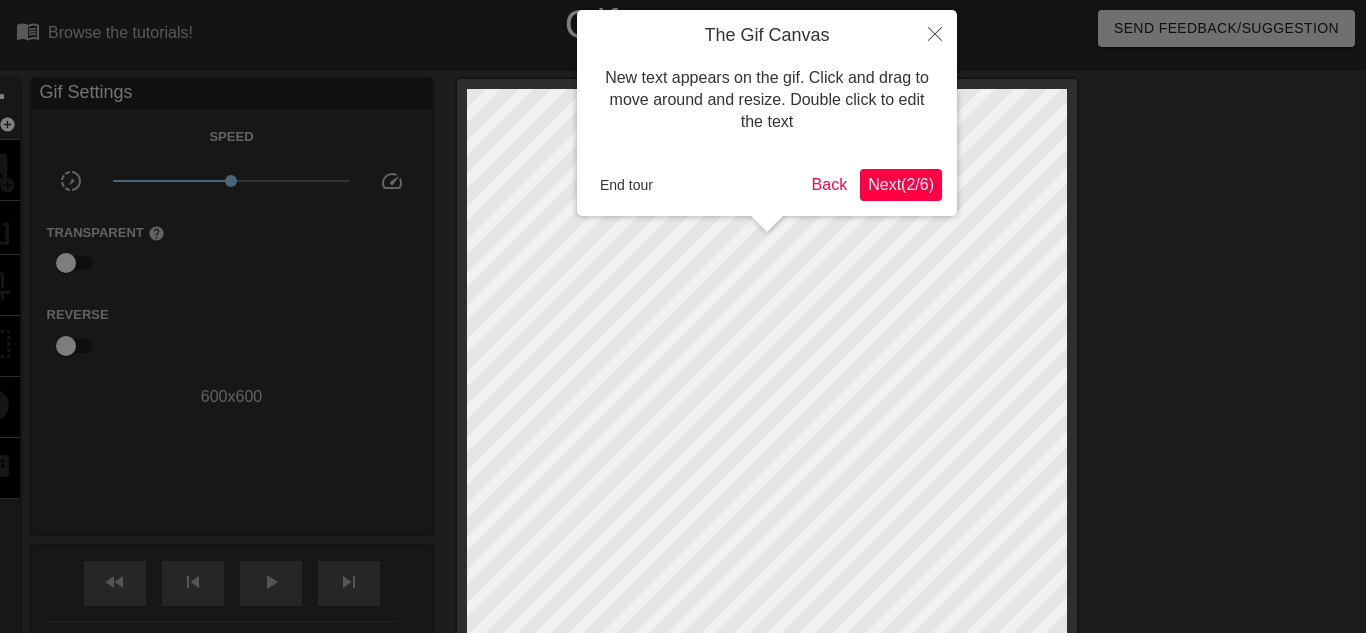 click on "Next  ( 2 / 6 )" at bounding box center [901, 184] 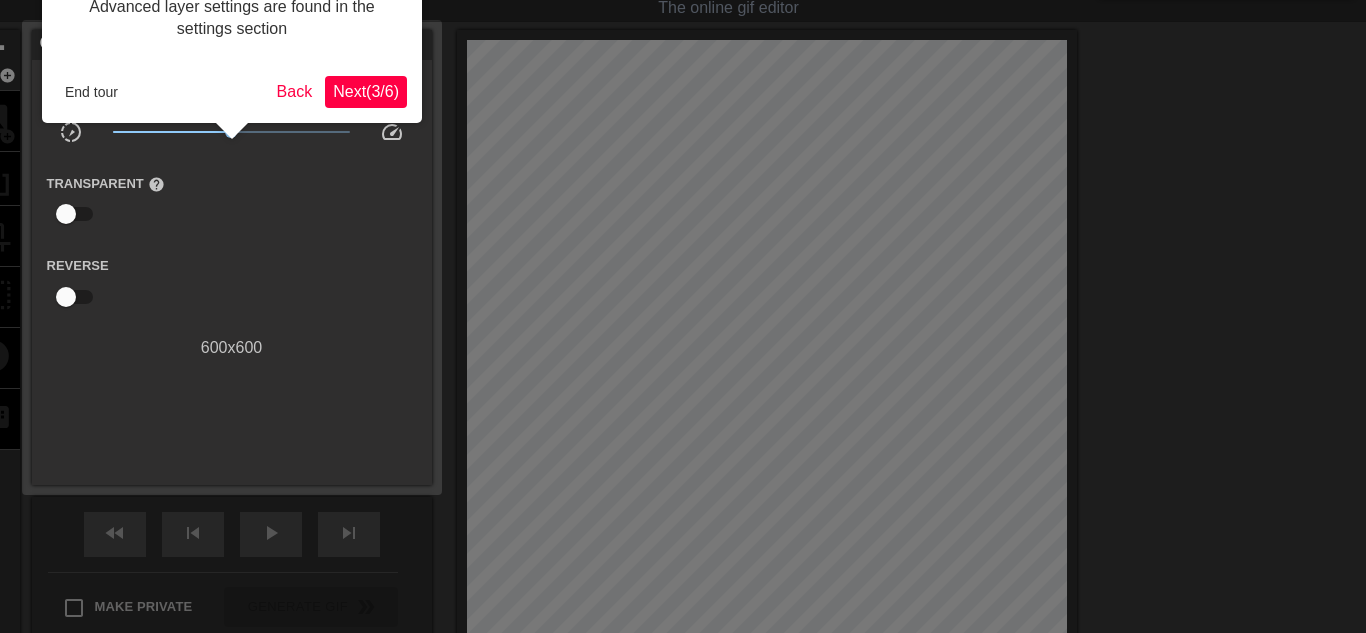 click on "Next  ( 3 / 6 )" at bounding box center [366, 91] 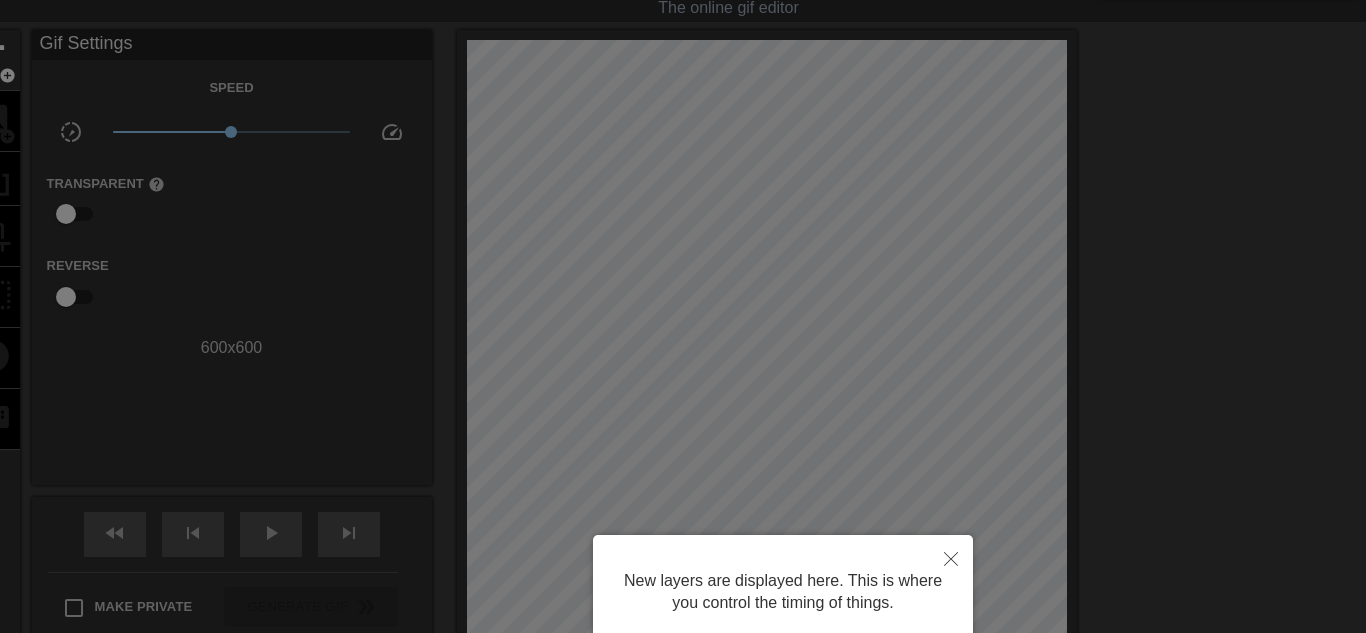 scroll, scrollTop: 212, scrollLeft: 0, axis: vertical 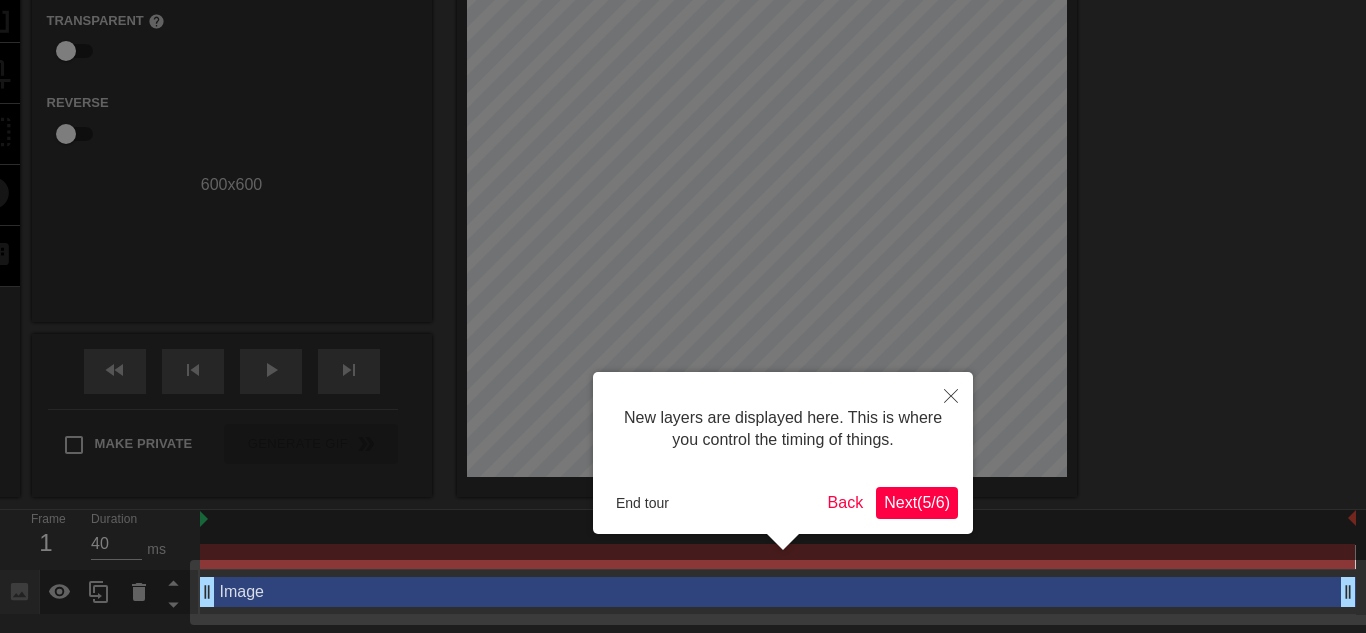 click on "New layers are displayed here. This is where you control the timing of things. End tour Back Next  ( 5 / 6 )" at bounding box center (783, 453) 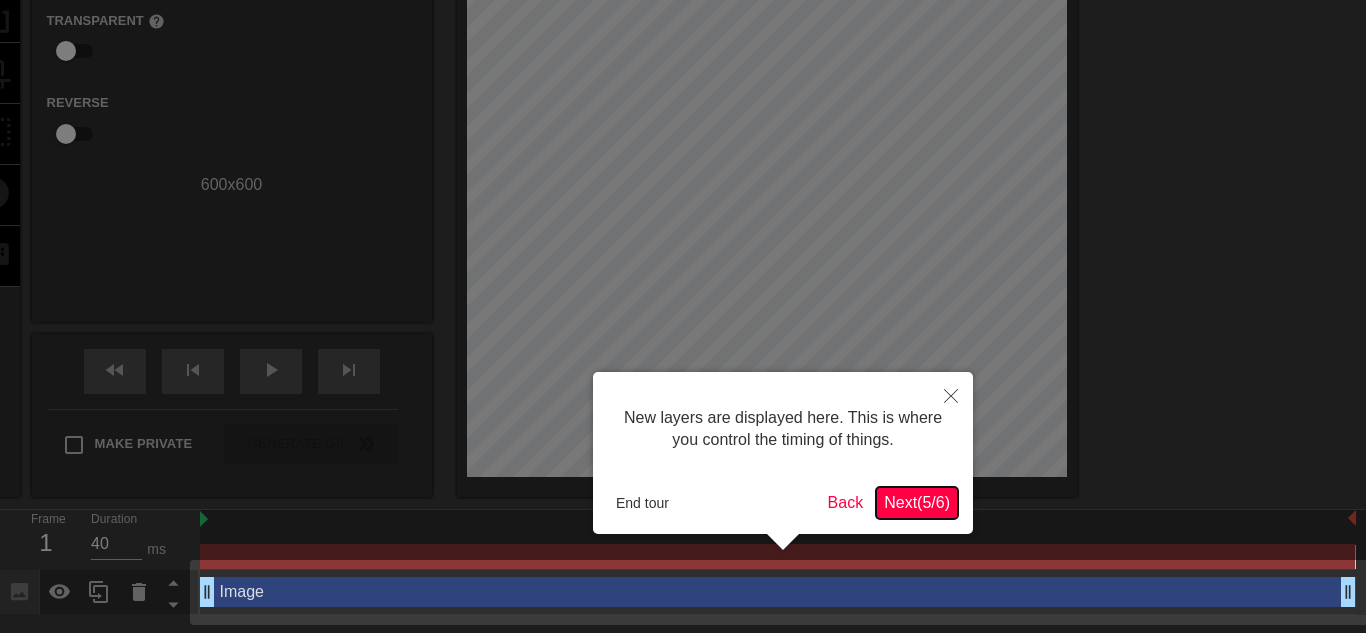 click on "Next  ( 5 / 6 )" at bounding box center [917, 503] 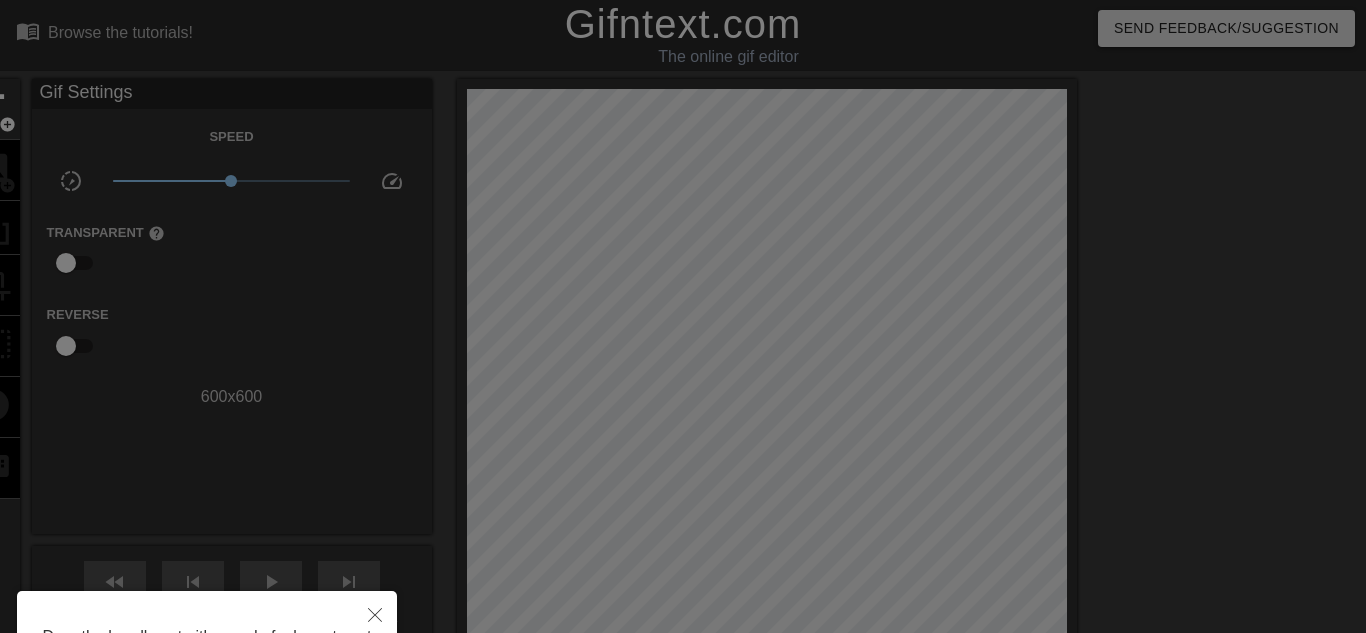 scroll, scrollTop: 204, scrollLeft: 0, axis: vertical 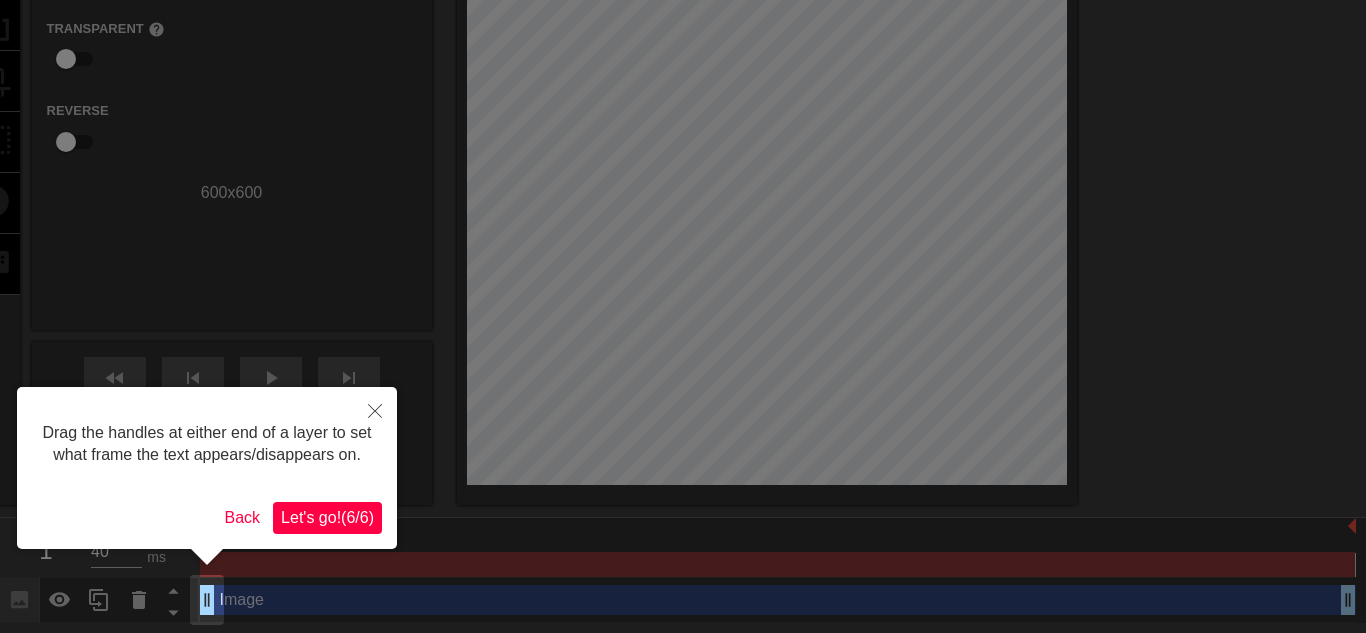 click on "Let's go!  ( 6 / 6 )" at bounding box center (327, 517) 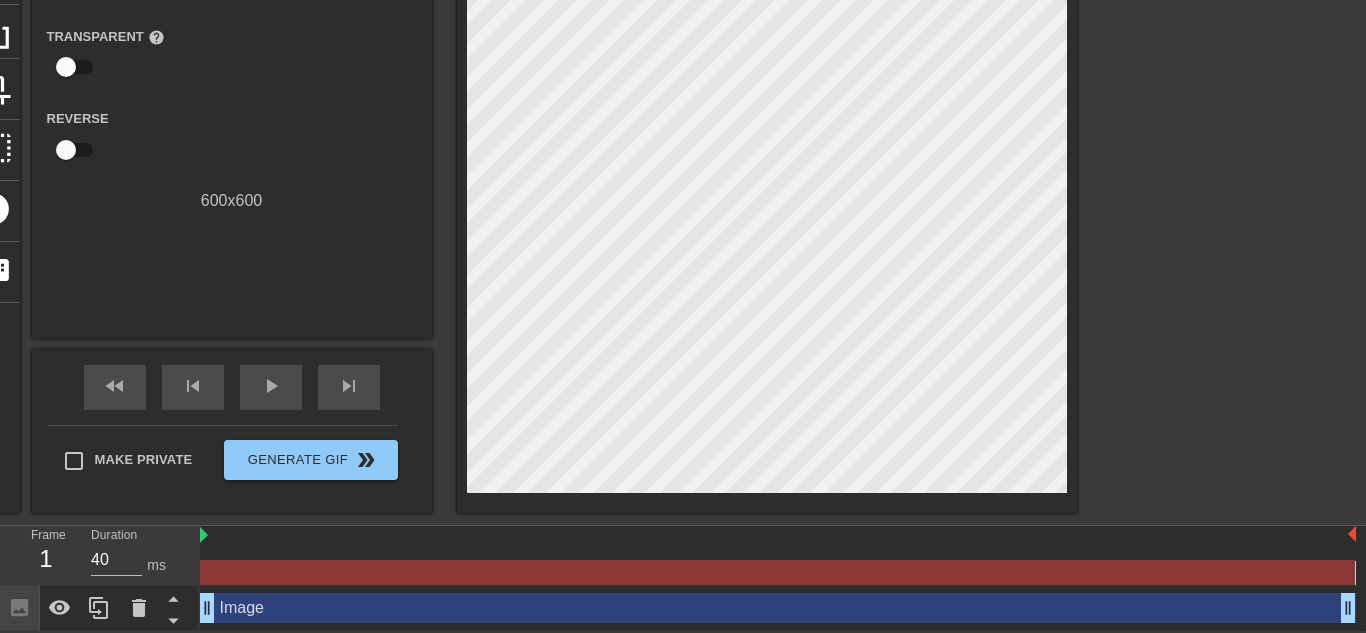 click on "Image drag_handle drag_handle" at bounding box center (778, 608) 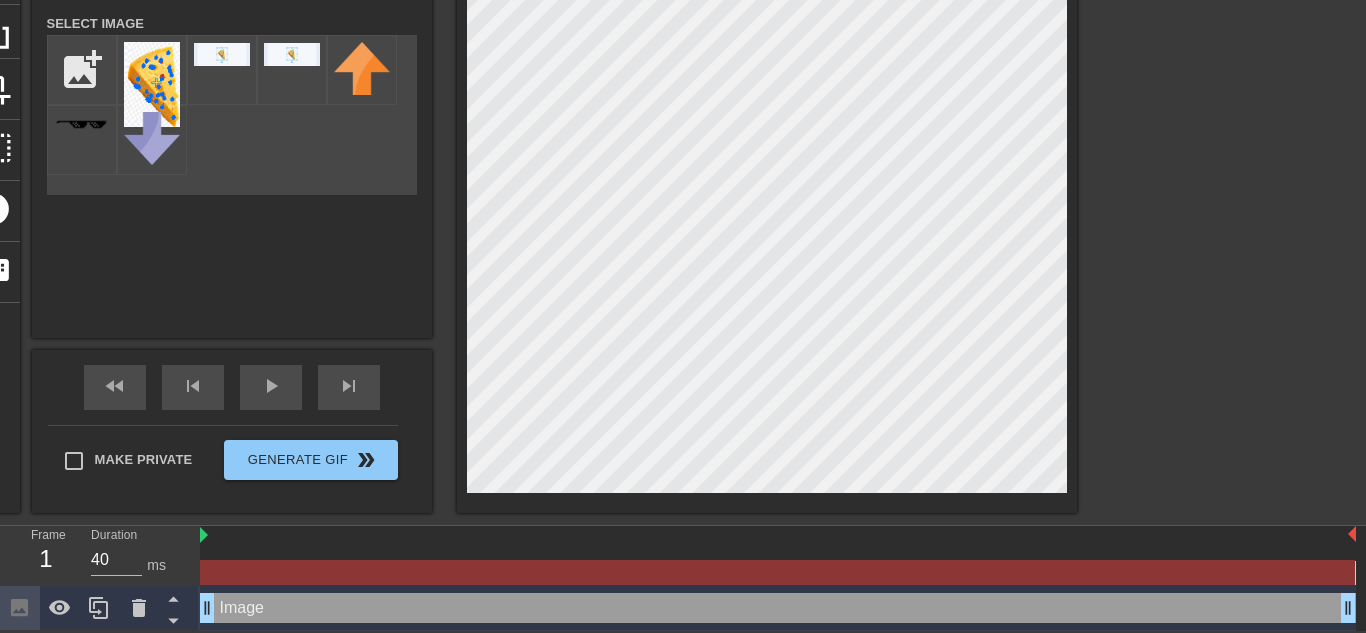 click at bounding box center (777, 572) 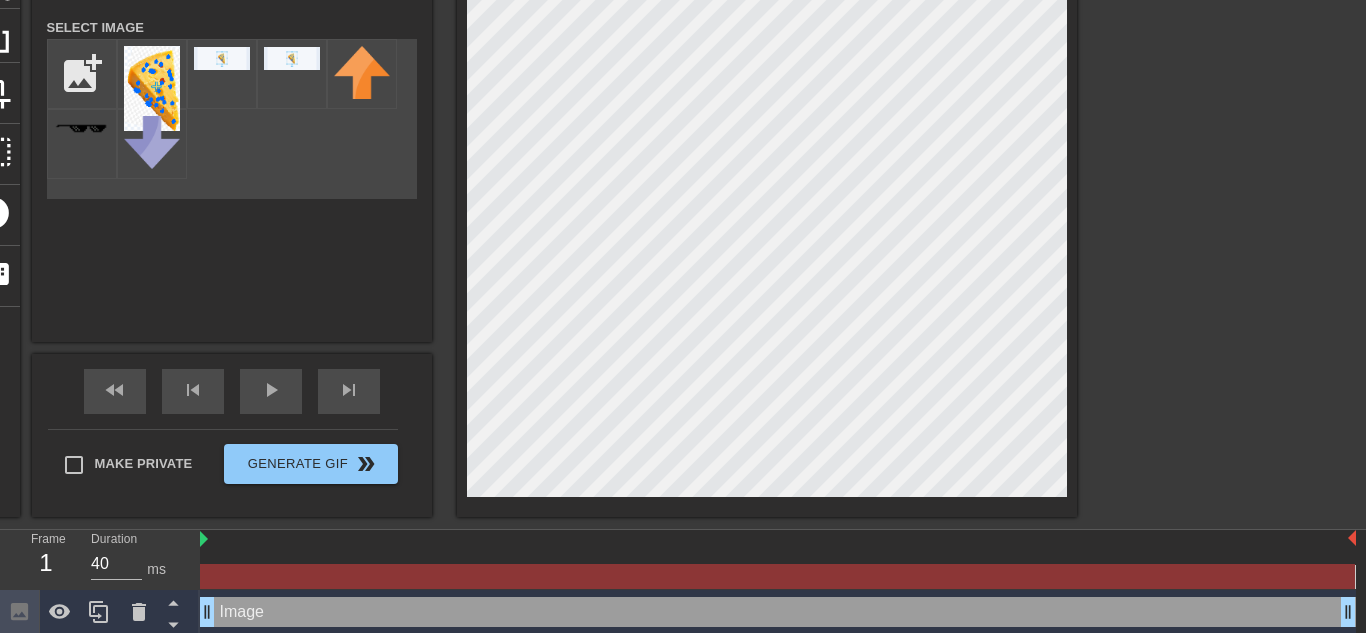 scroll, scrollTop: 189, scrollLeft: 0, axis: vertical 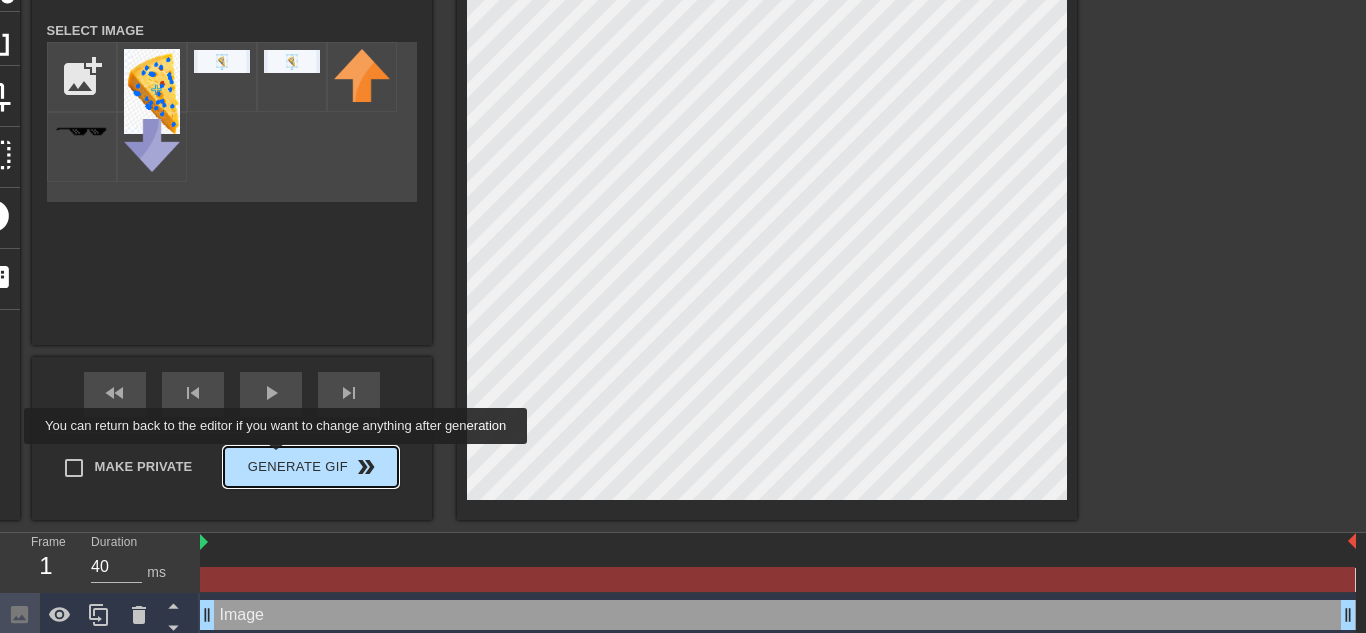 click on "Generate Gif double_arrow" at bounding box center [310, 467] 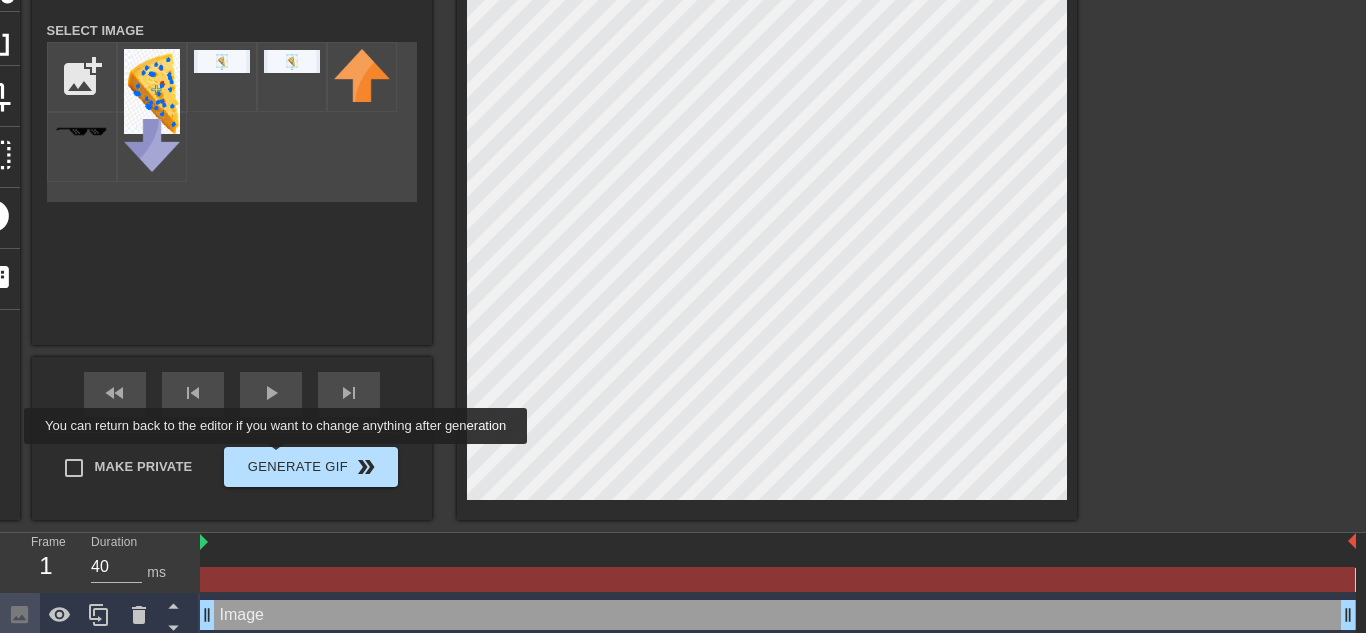 scroll, scrollTop: 55, scrollLeft: 0, axis: vertical 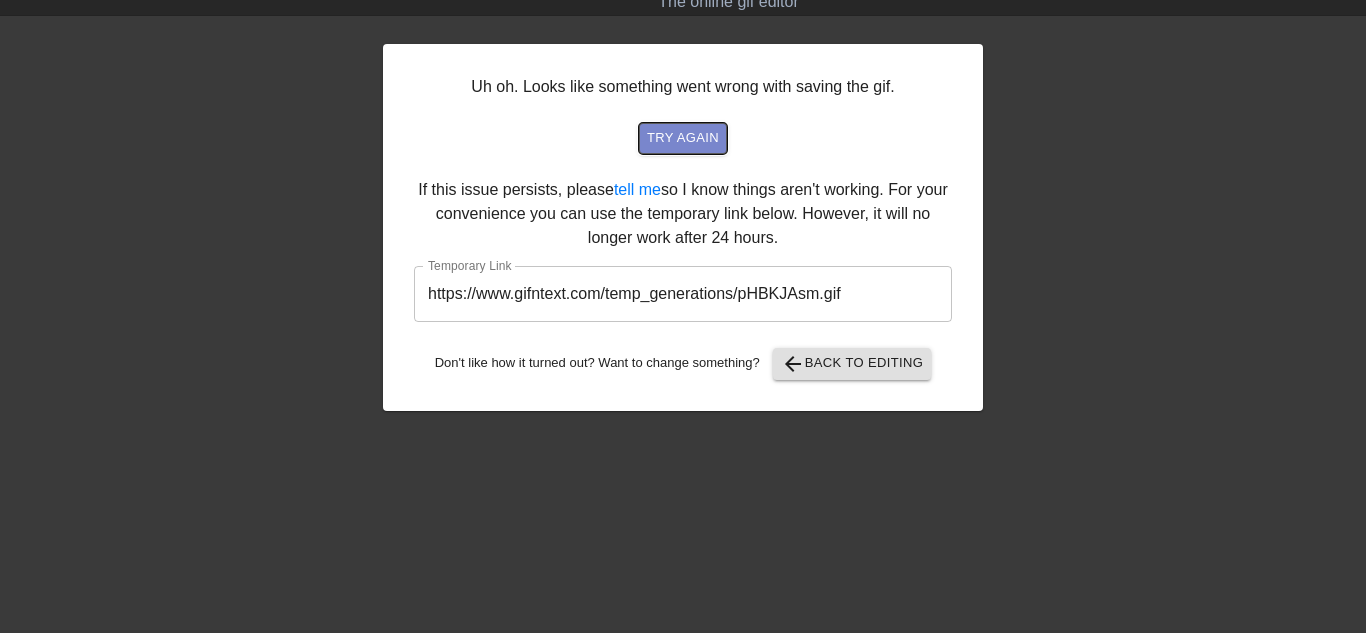 click on "try again" at bounding box center [683, 138] 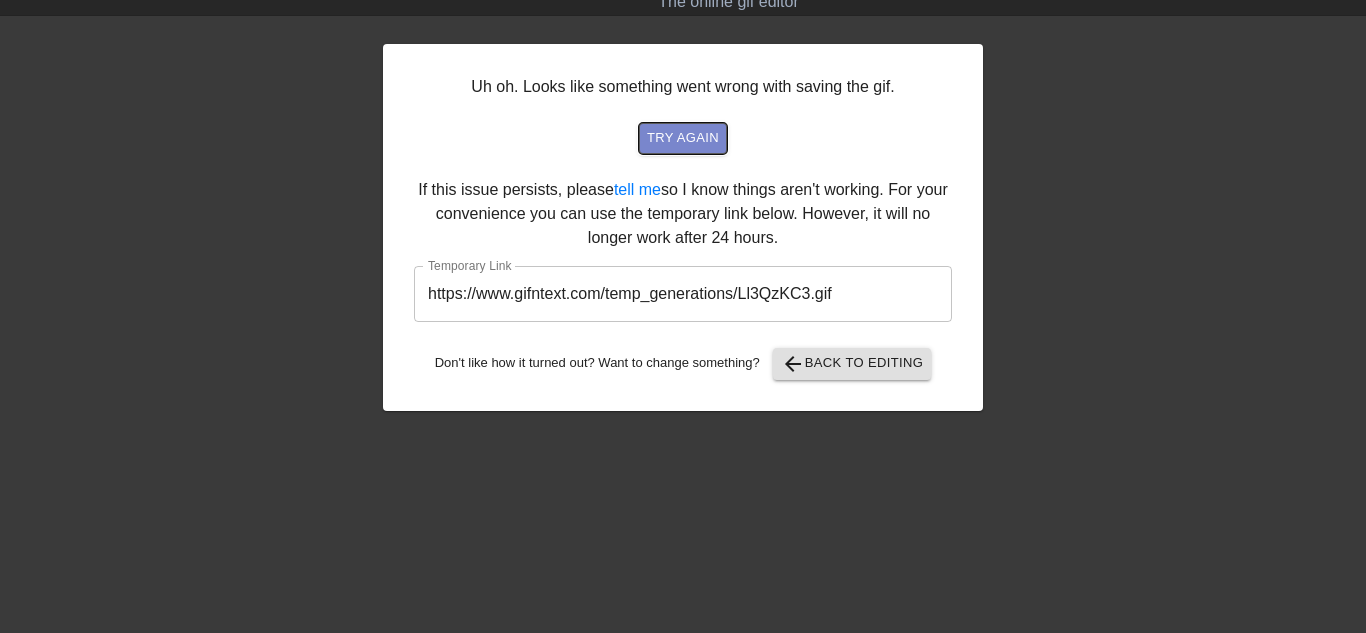 click on "try again" at bounding box center [683, 138] 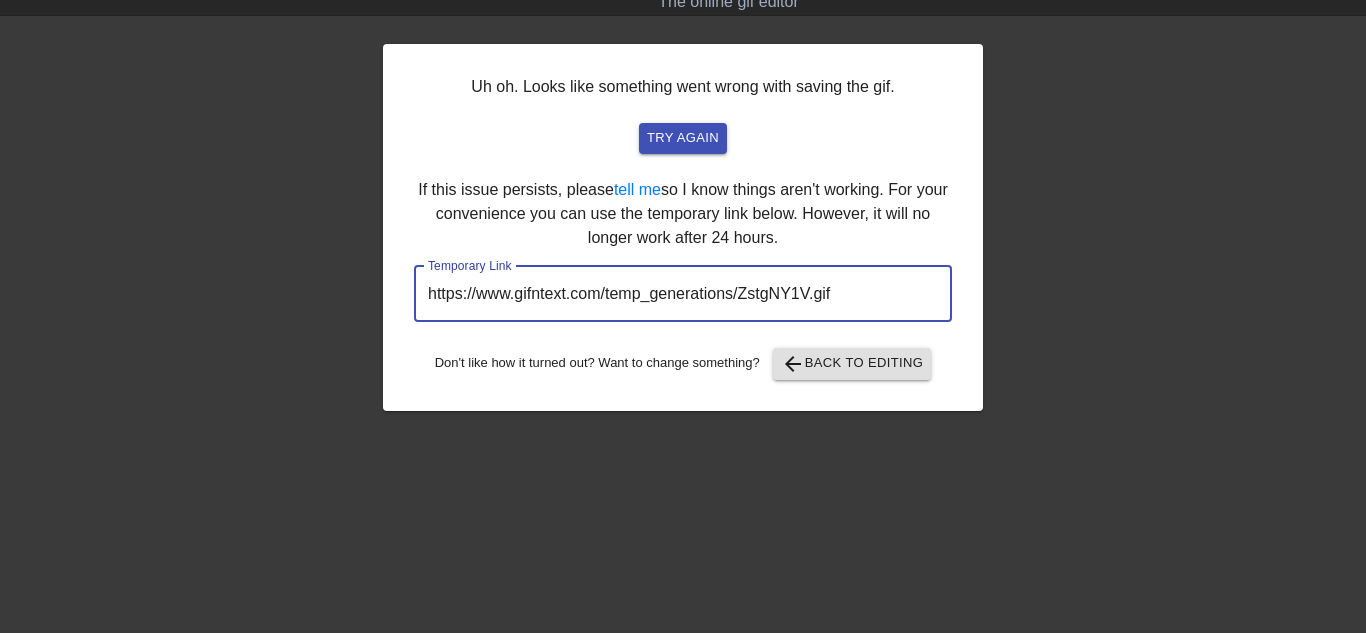 drag, startPoint x: 859, startPoint y: 304, endPoint x: 275, endPoint y: 272, distance: 584.87604 